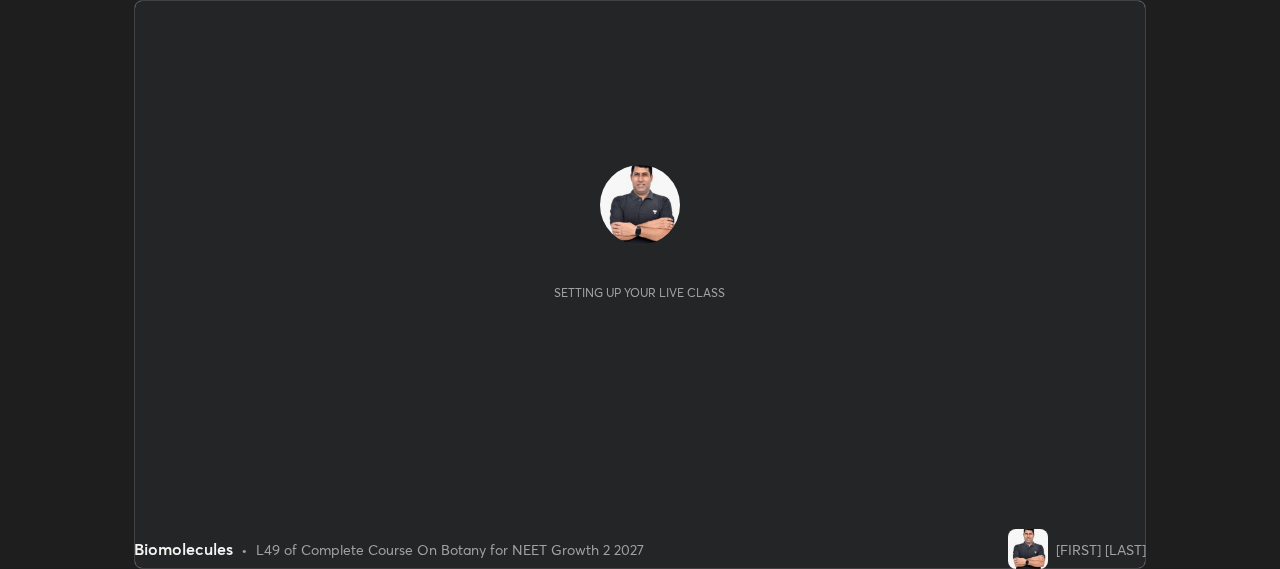 scroll, scrollTop: 0, scrollLeft: 0, axis: both 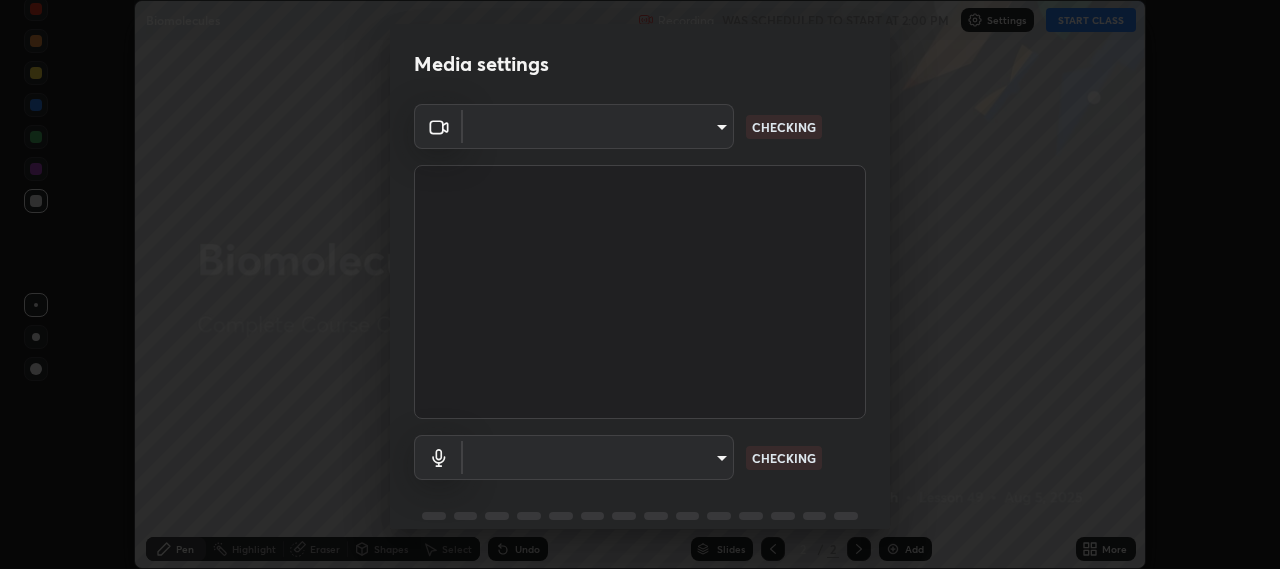 type on "b317e01ce44dabc3be8dd9fbd21c4c94838353ba5ba3926cf423050bf086703d" 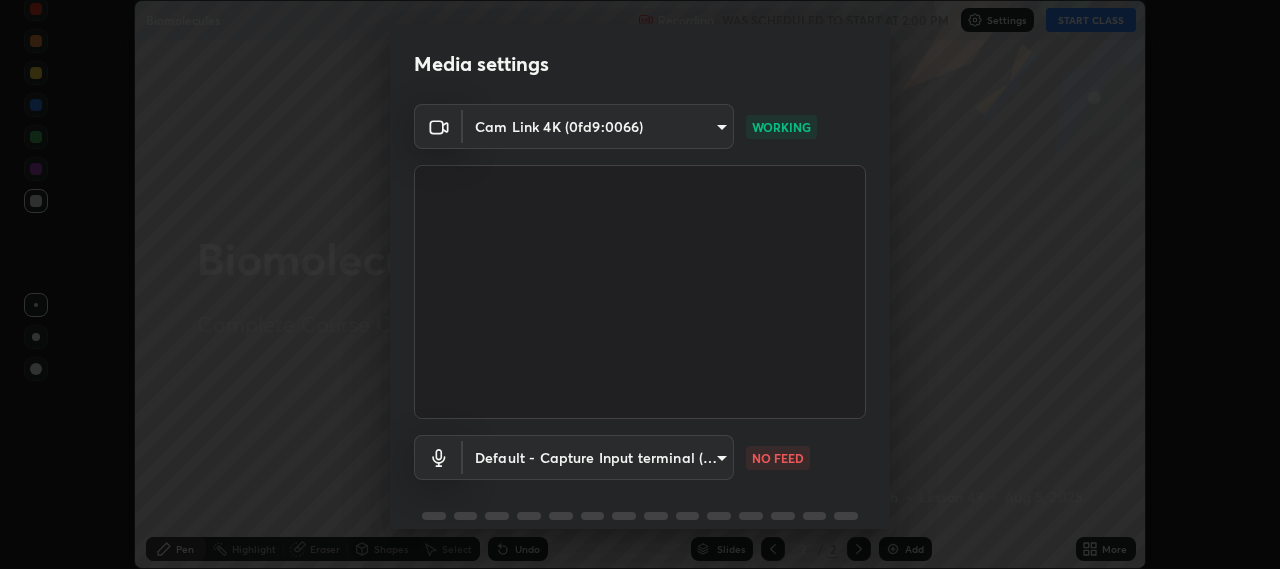 click on "Erase all Biomolecules Recording WAS SCHEDULED TO START AT  2:00 PM Settings START CLASS Setting up your live class Biomolecules • L49 of Complete Course On Botany for NEET Growth 2 2027 [FIRST] [LAST] Pen Highlight Eraser Shapes Select Undo Slides 2 / 2 Add More No doubts shared Encourage your learners to ask a doubt for better clarity Report an issue Reason for reporting Buffering Chat not working Audio - Video sync issue Educator video quality low ​ Attach an image Report Media settings Cam Link 4K (0fd9:0066) b317e01ce44dabc3be8dd9fbd21c4c94838353ba5ba3926cf423050bf086703d WORKING Default - Capture Input terminal (Digital Array MIC) default NO FEED 1 / 5 Next" at bounding box center (640, 284) 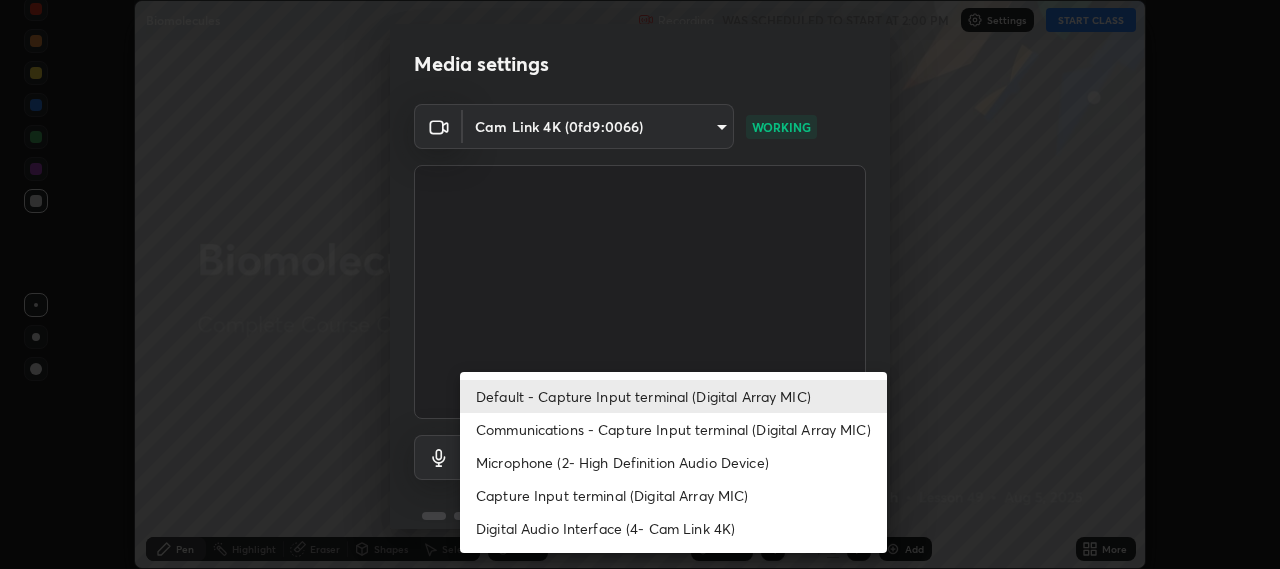 click on "Communications - Capture Input terminal (Digital Array MIC)" at bounding box center (673, 429) 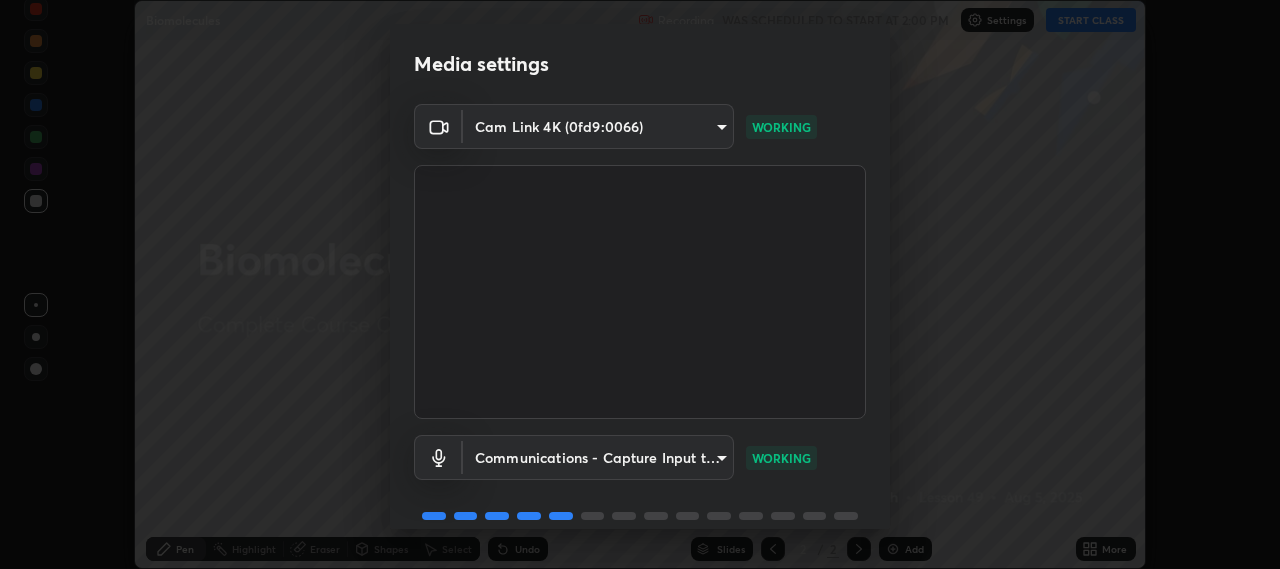 scroll, scrollTop: 87, scrollLeft: 0, axis: vertical 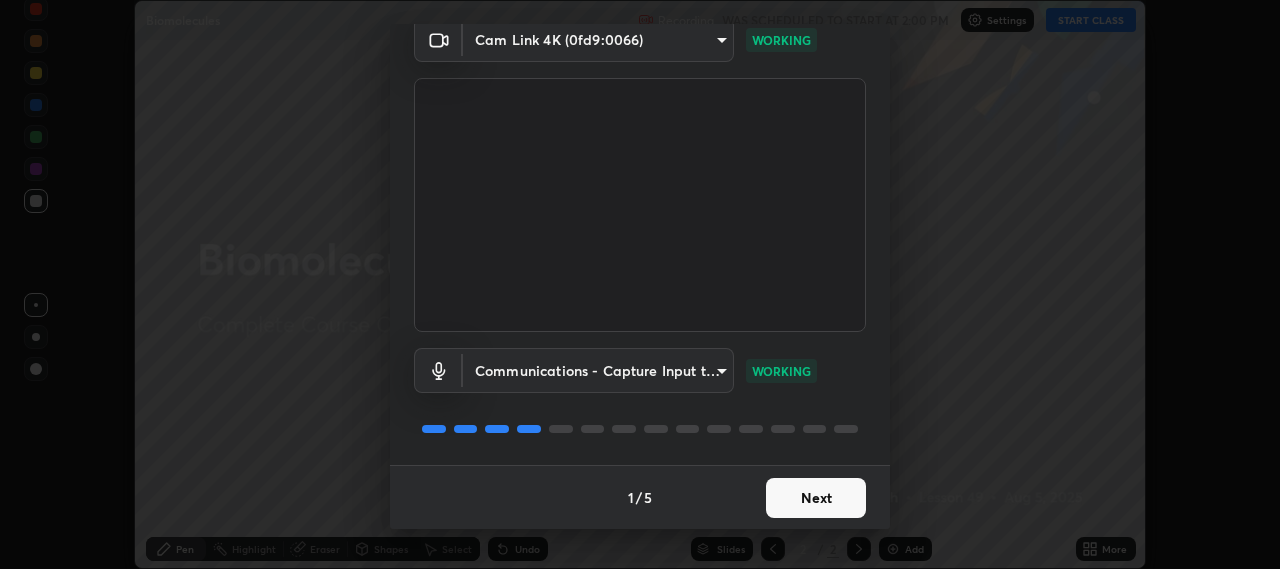click on "Next" at bounding box center [816, 498] 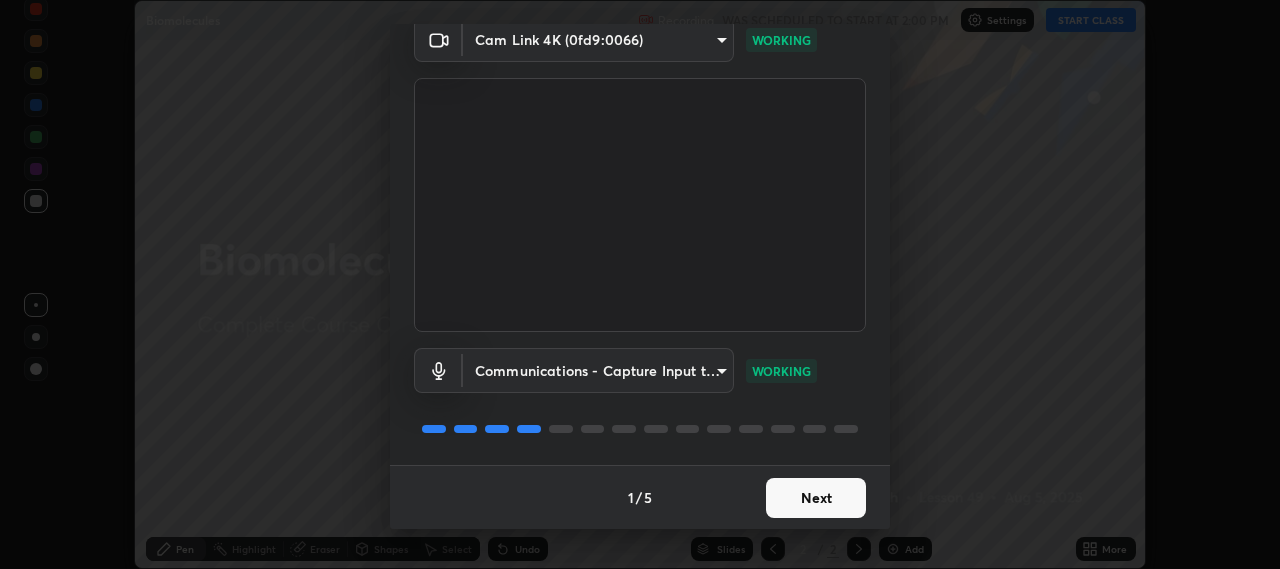 scroll, scrollTop: 0, scrollLeft: 0, axis: both 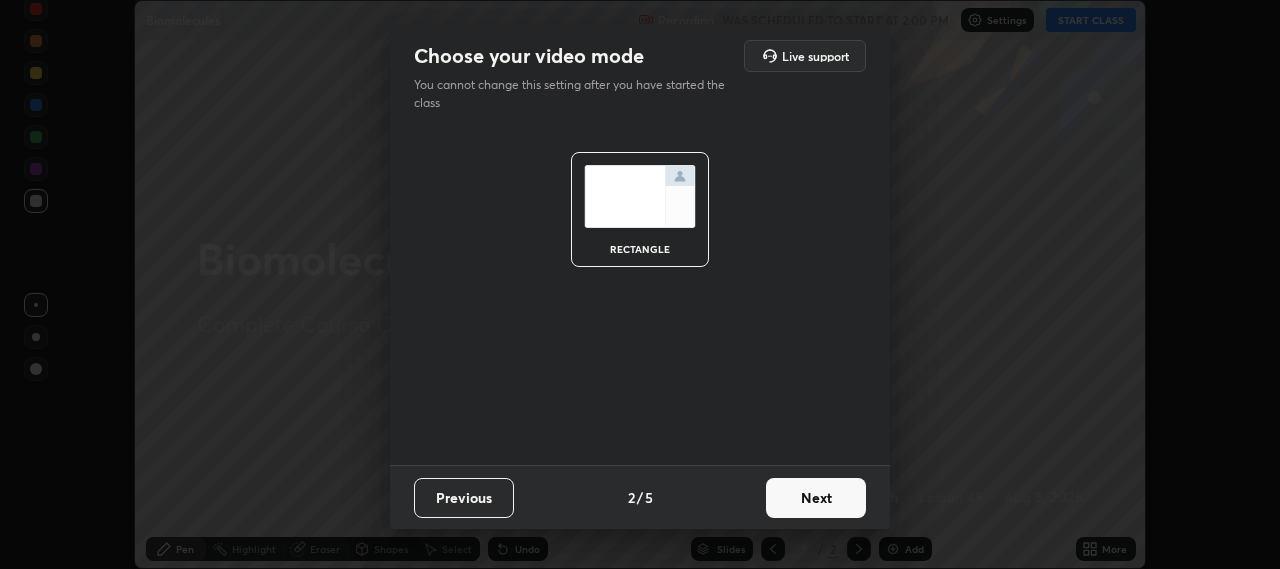 click on "Next" at bounding box center [816, 498] 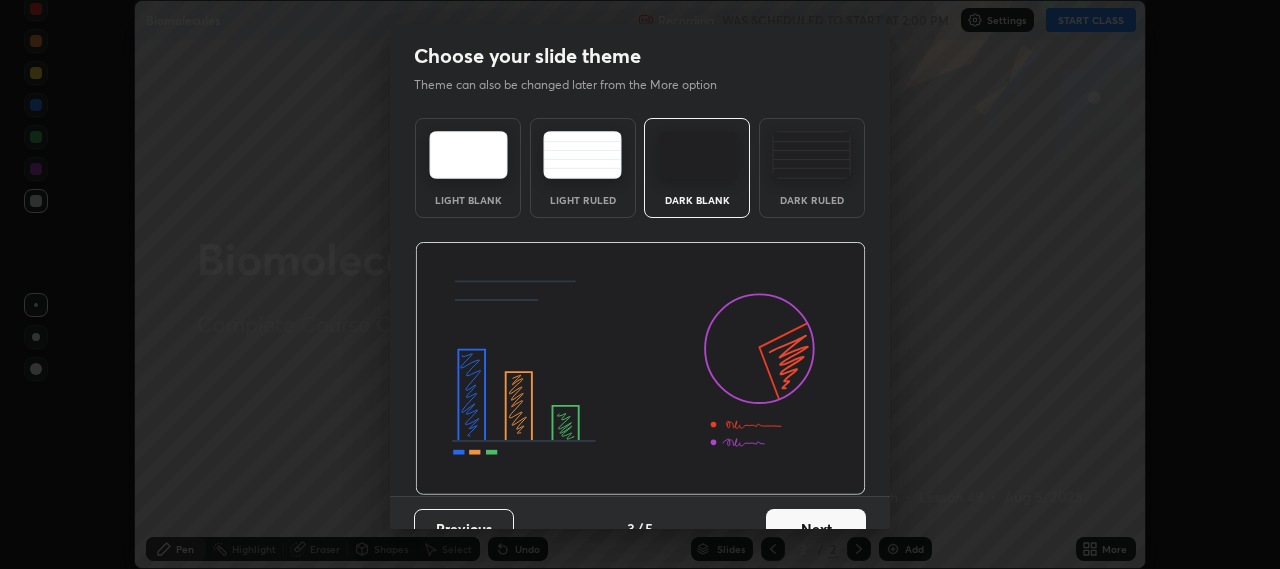 scroll, scrollTop: 31, scrollLeft: 0, axis: vertical 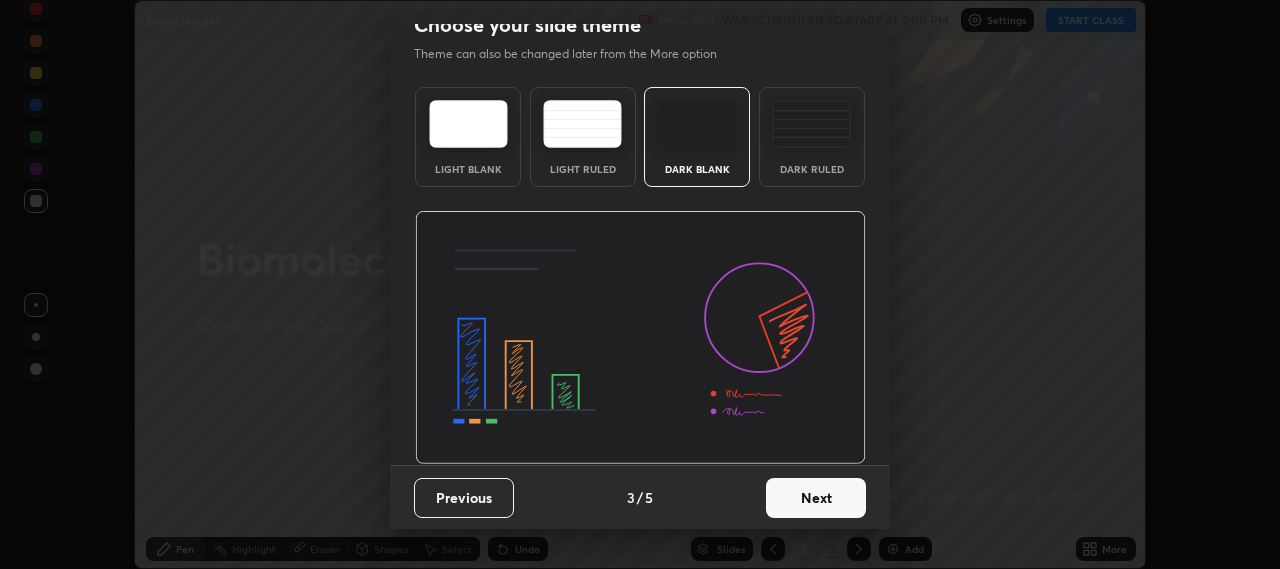 click on "Next" at bounding box center [816, 498] 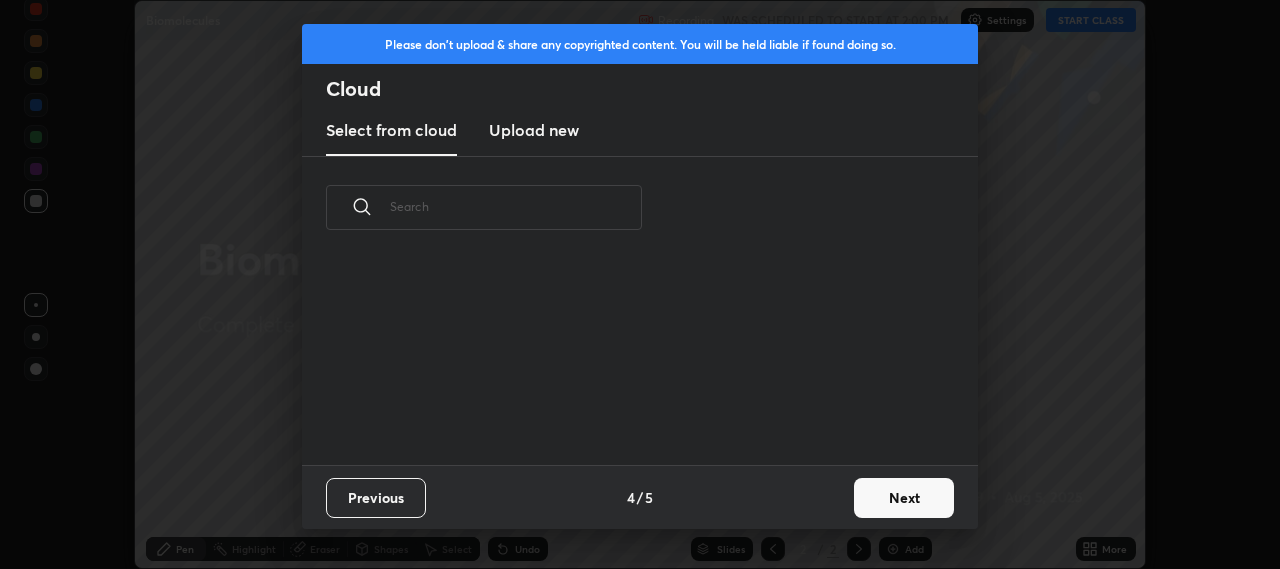 click on "Next" at bounding box center (904, 498) 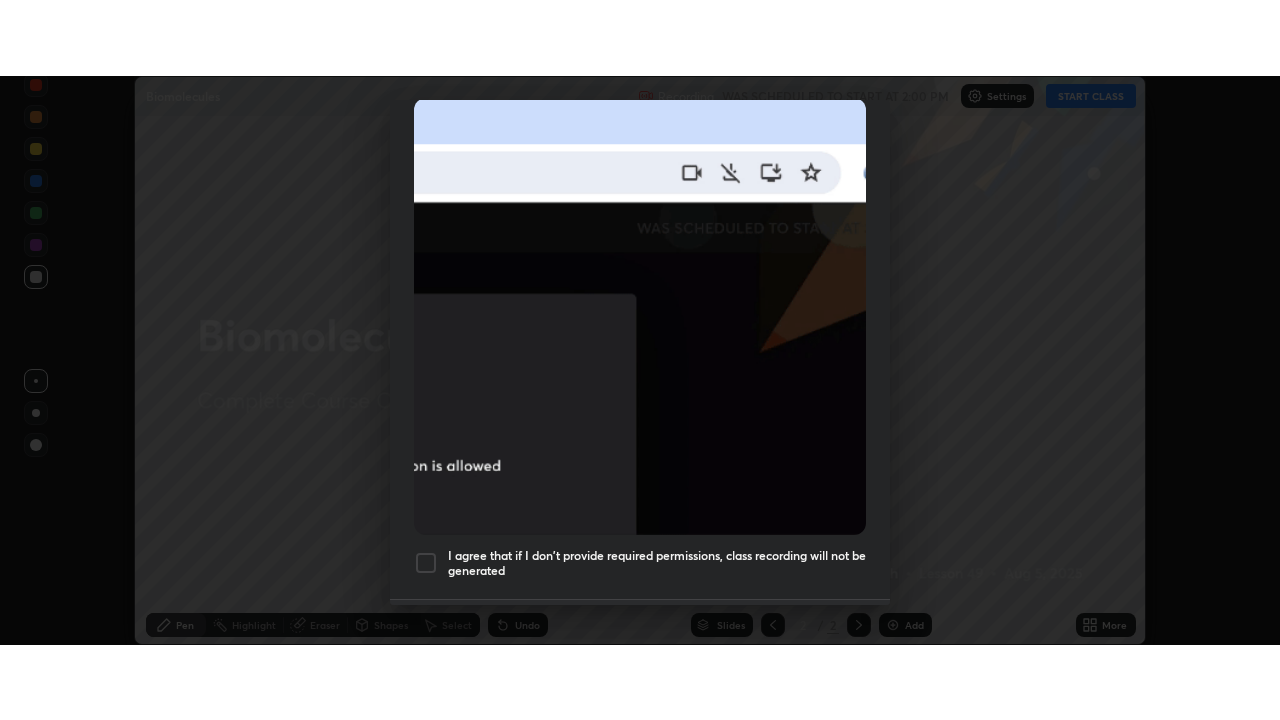 scroll, scrollTop: 495, scrollLeft: 0, axis: vertical 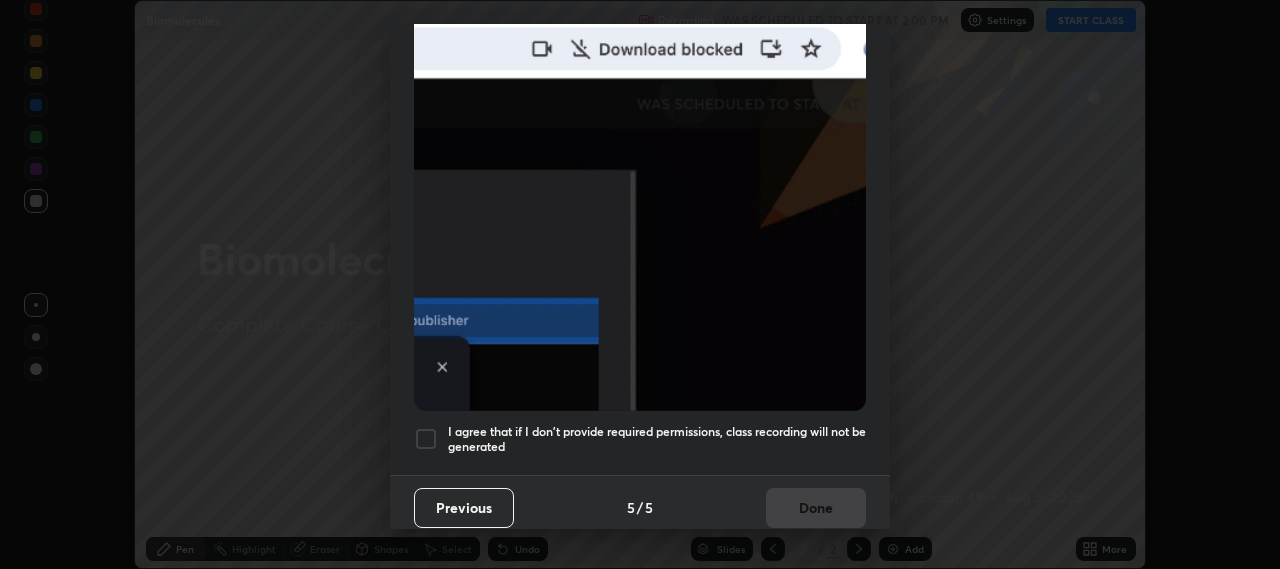click at bounding box center (426, 439) 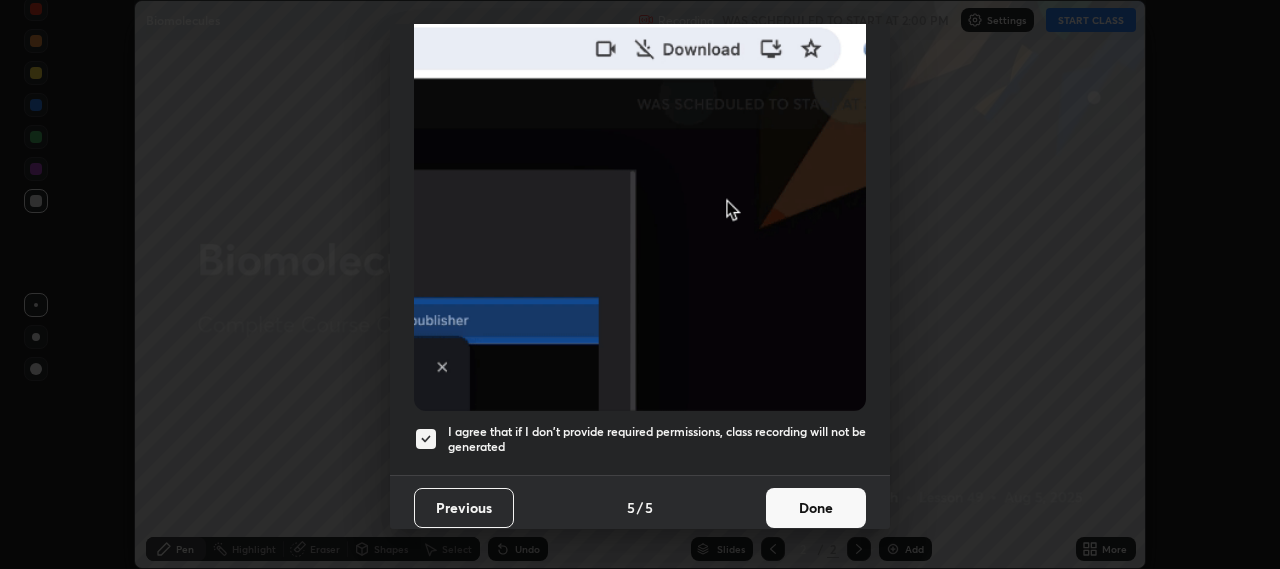 click on "Done" at bounding box center (816, 508) 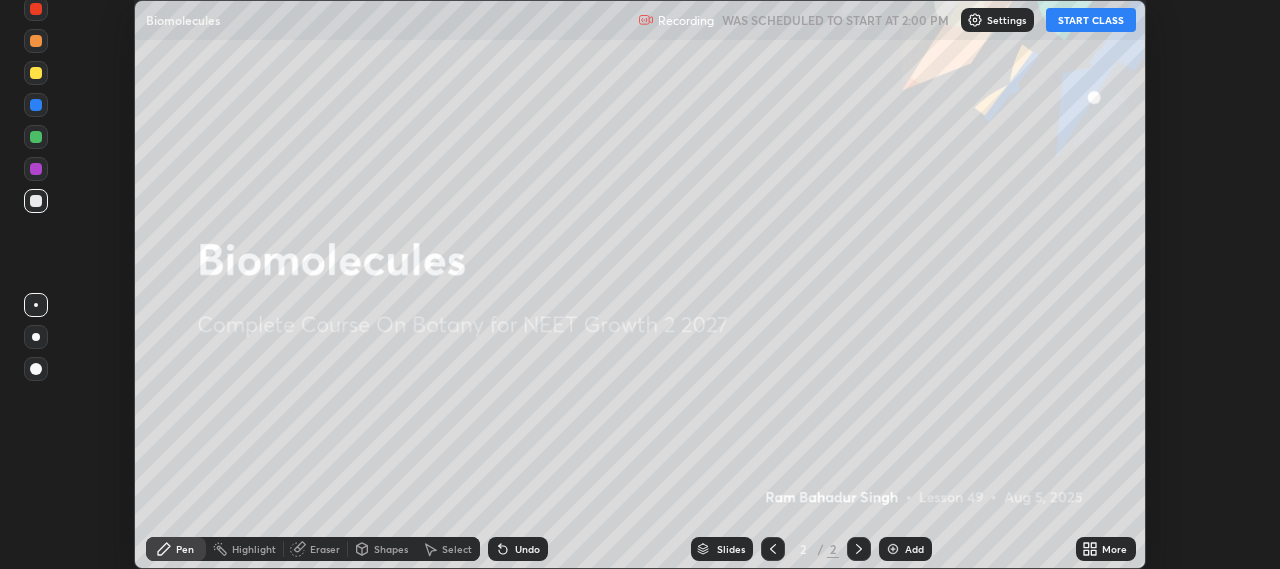 click on "START CLASS" at bounding box center [1091, 20] 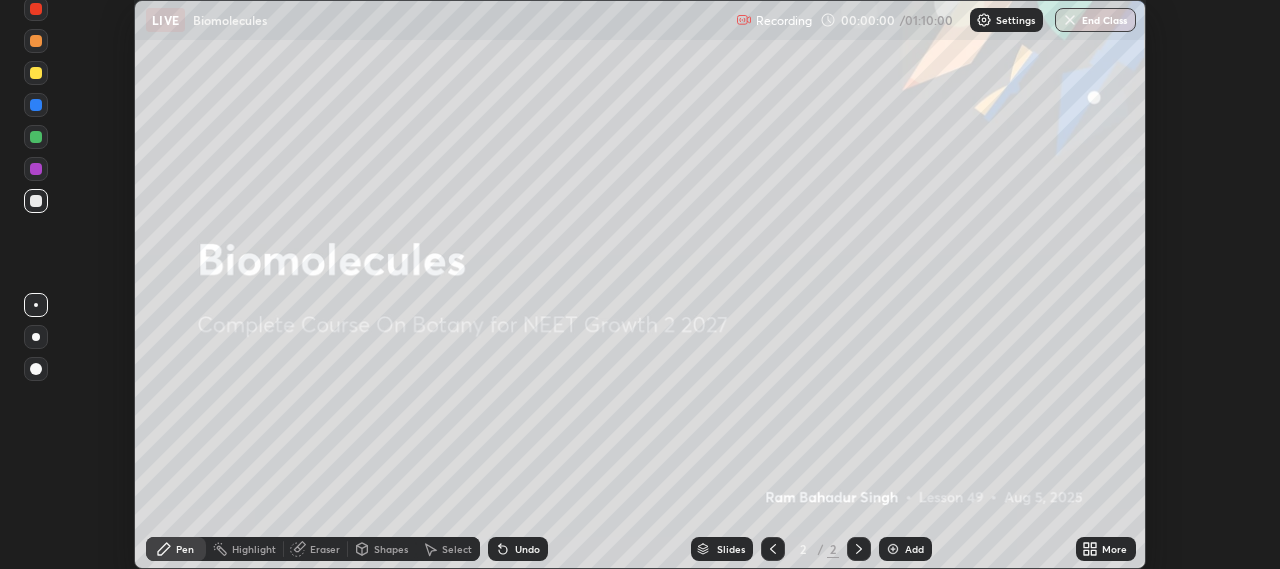 click 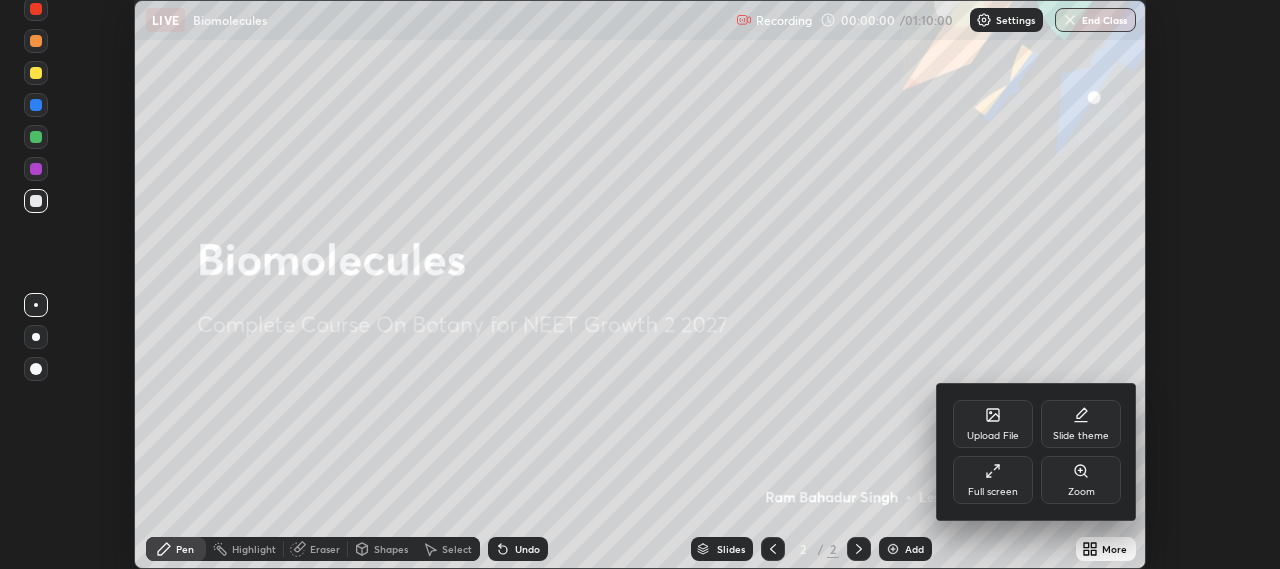 click on "Full screen" at bounding box center (993, 492) 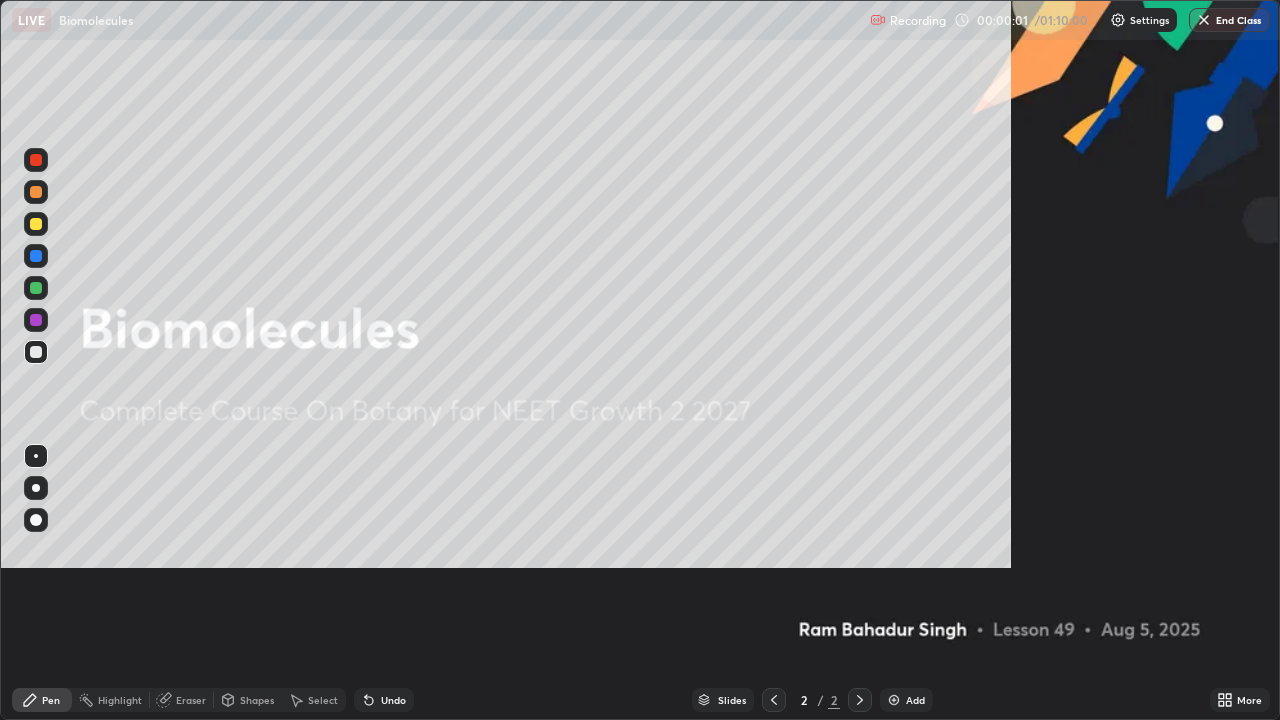 scroll, scrollTop: 99280, scrollLeft: 98720, axis: both 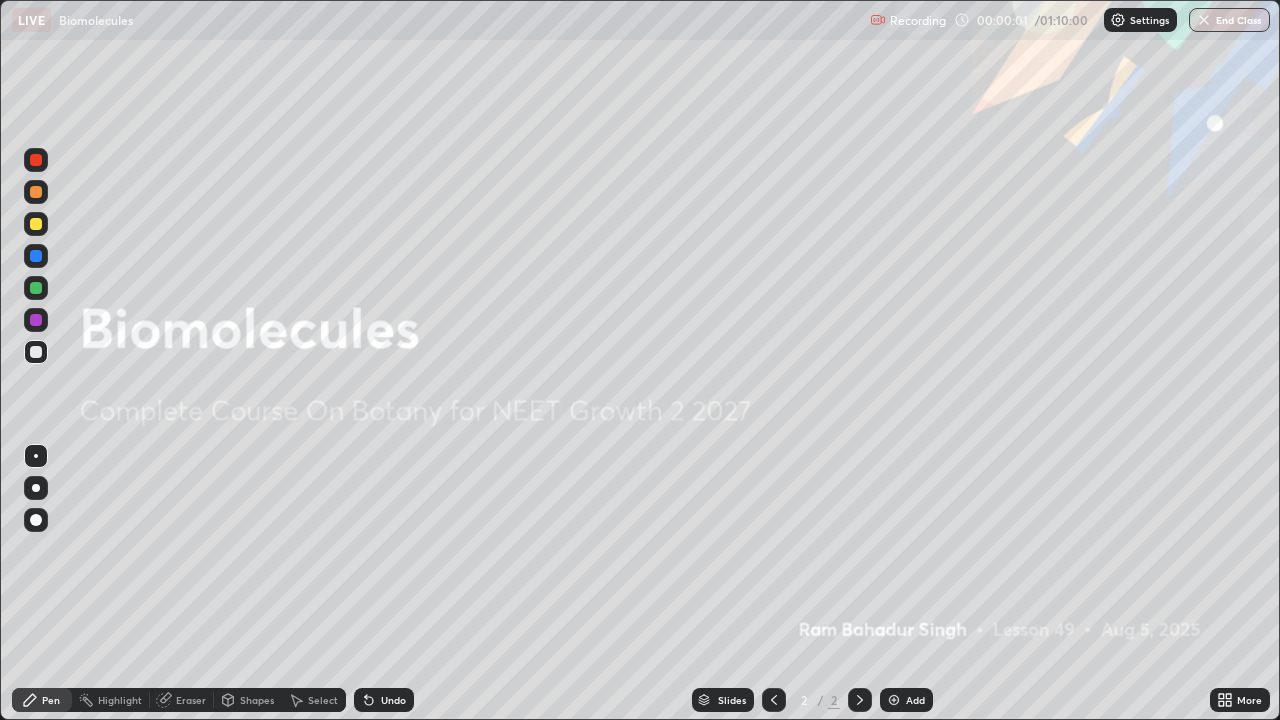 click at bounding box center (894, 700) 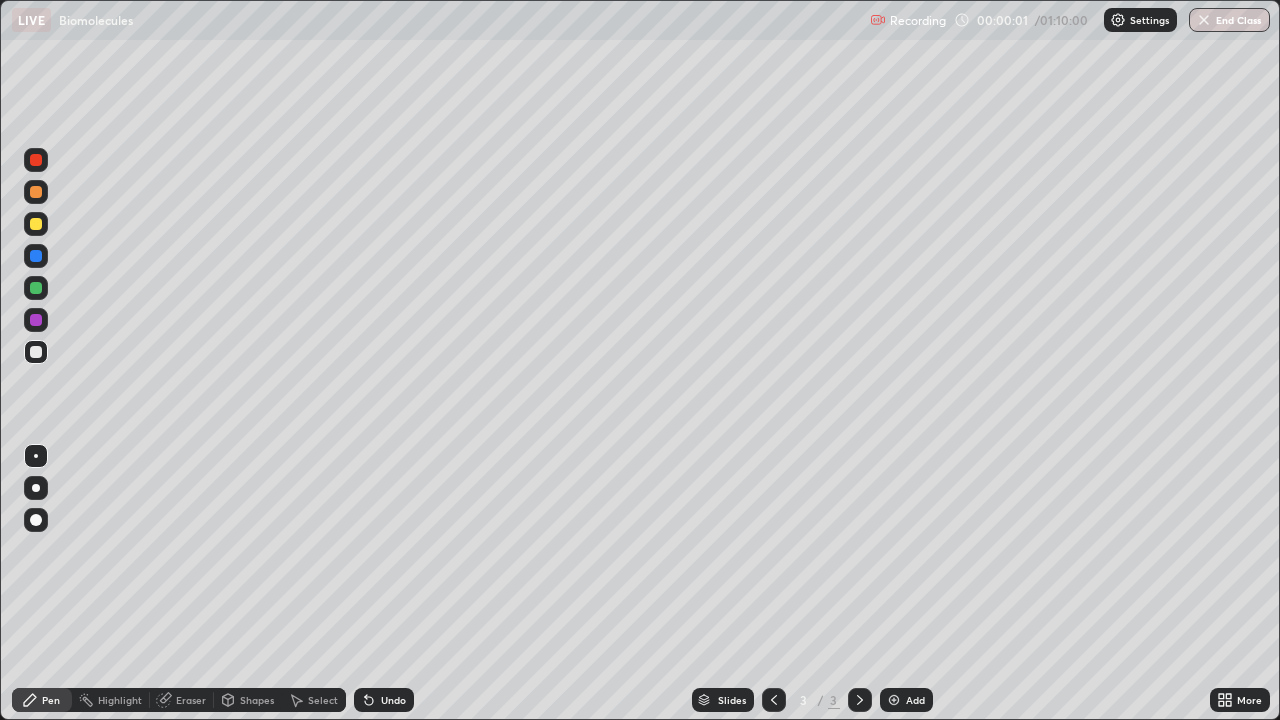 click at bounding box center [894, 700] 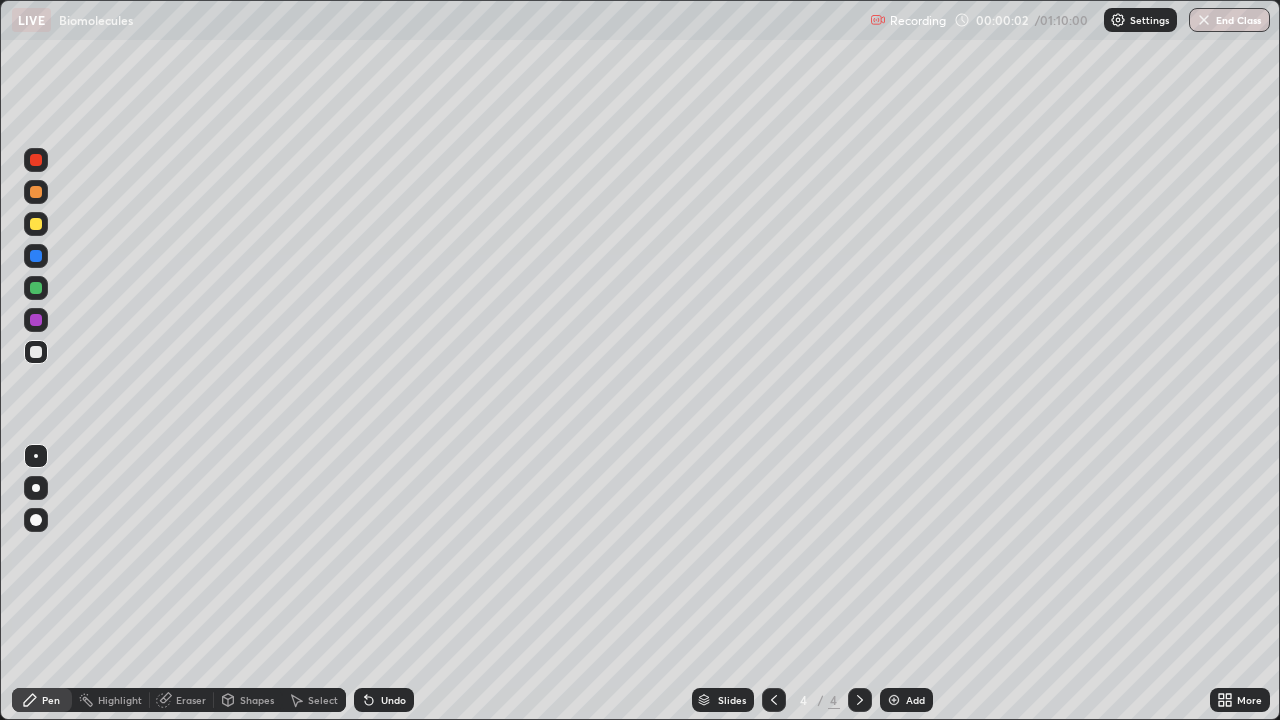 click at bounding box center [894, 700] 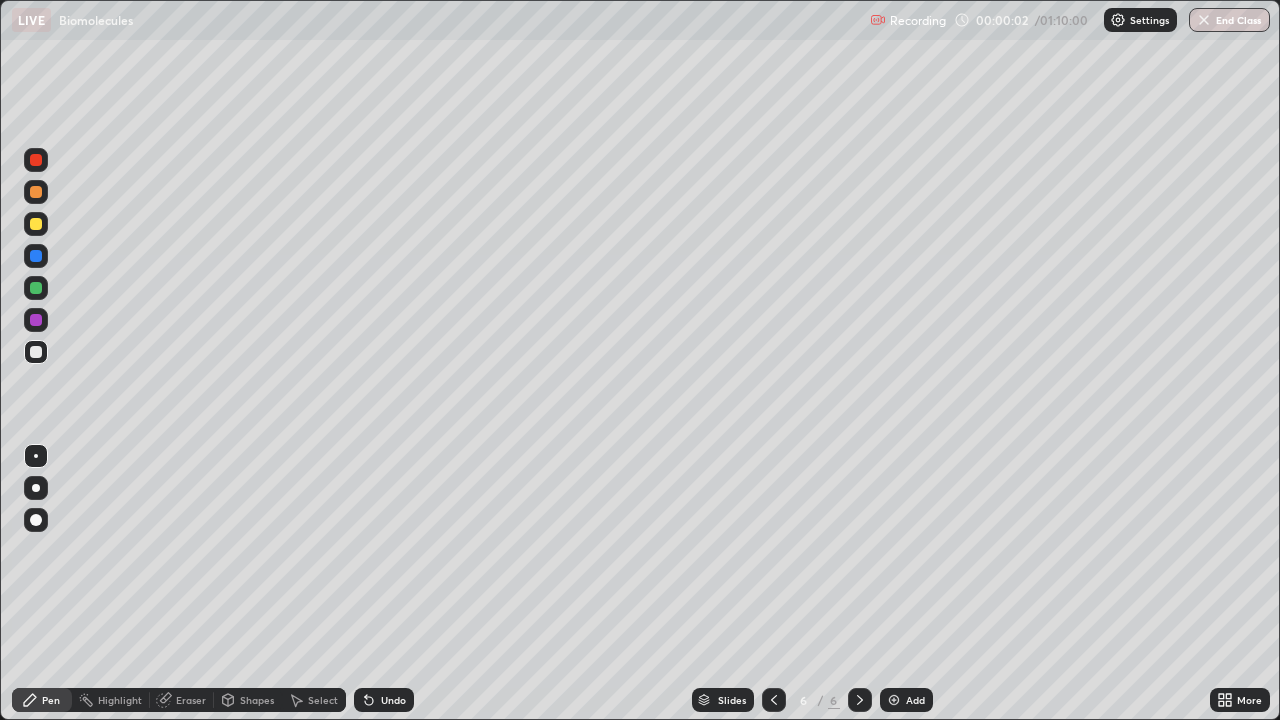 click at bounding box center (894, 700) 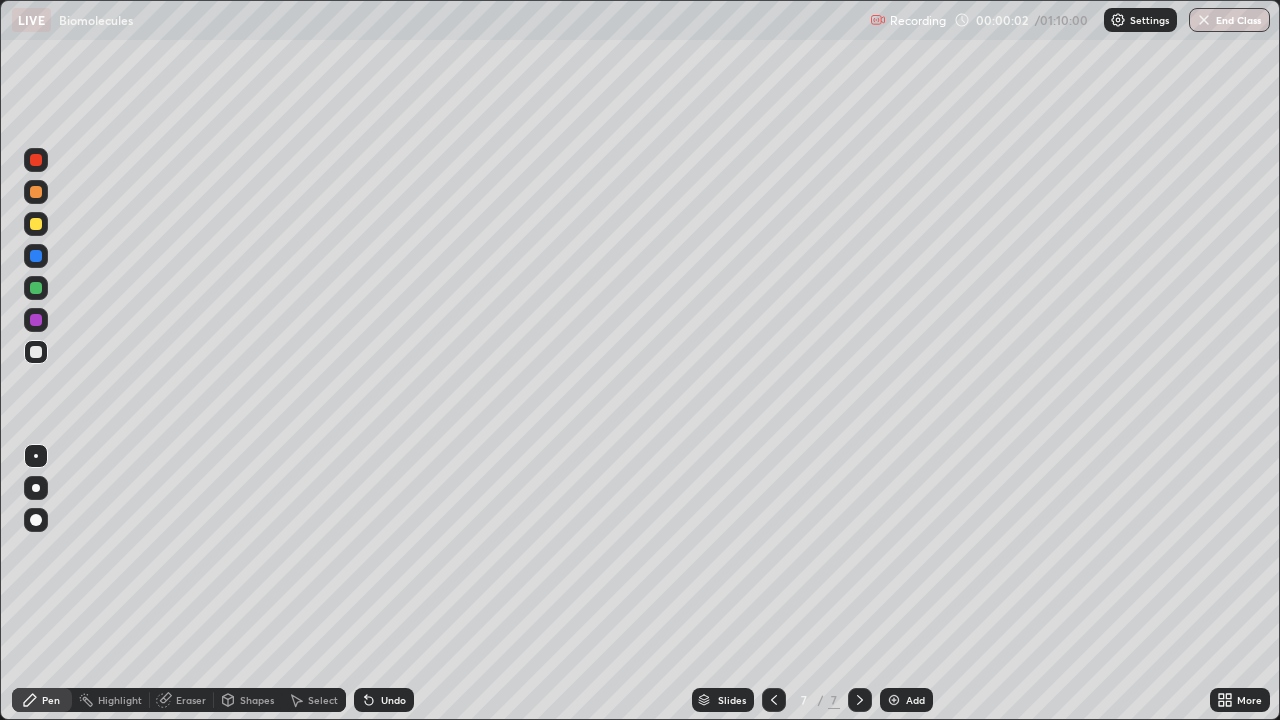 click at bounding box center [894, 700] 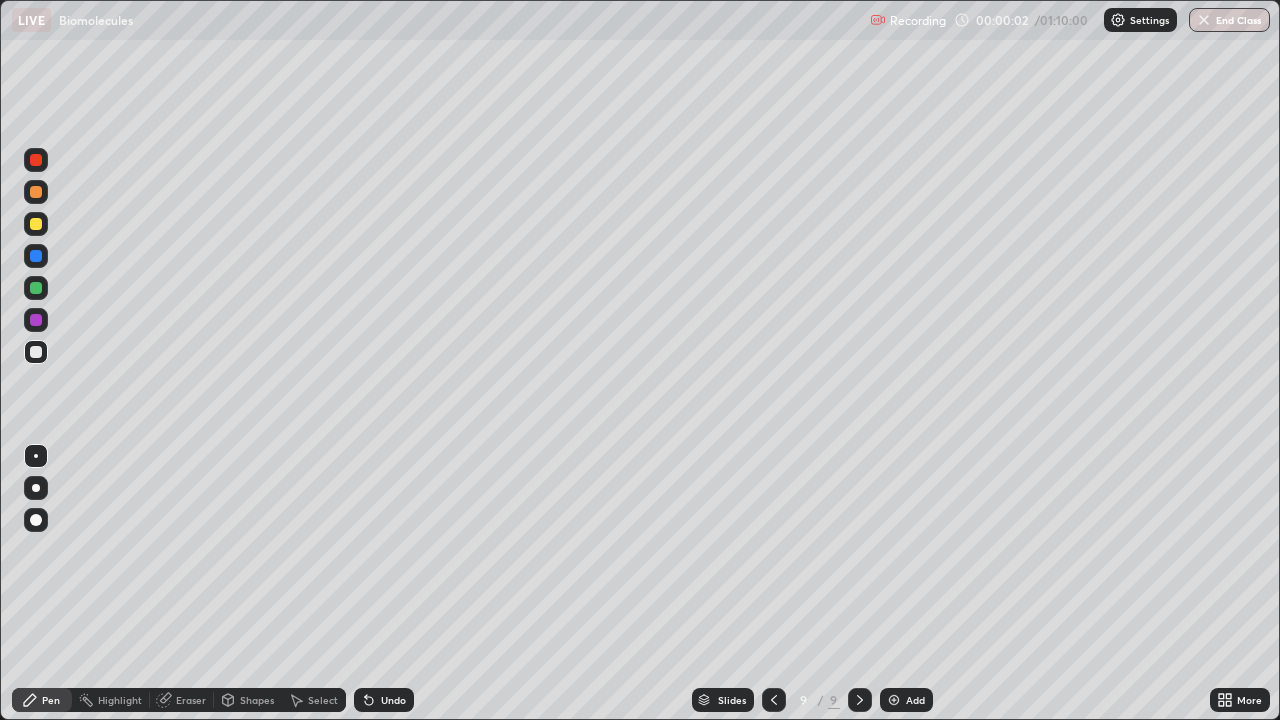 click at bounding box center [894, 700] 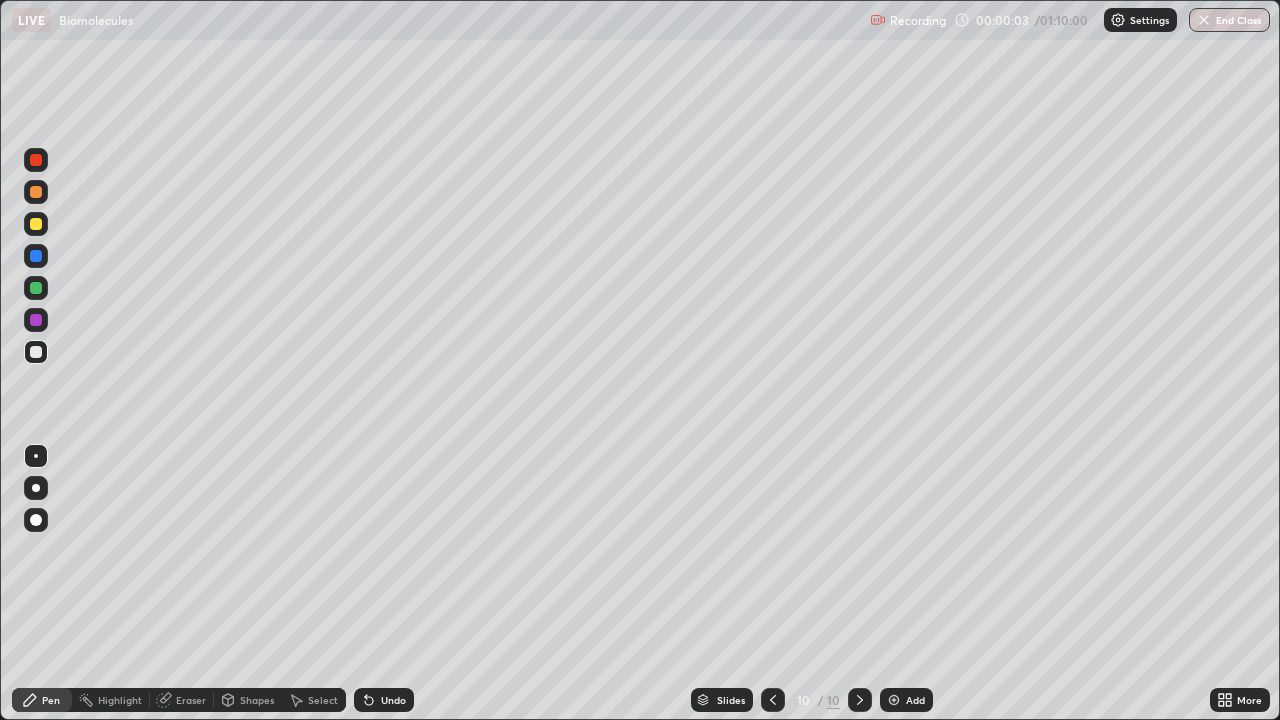 click on "Add" at bounding box center (906, 700) 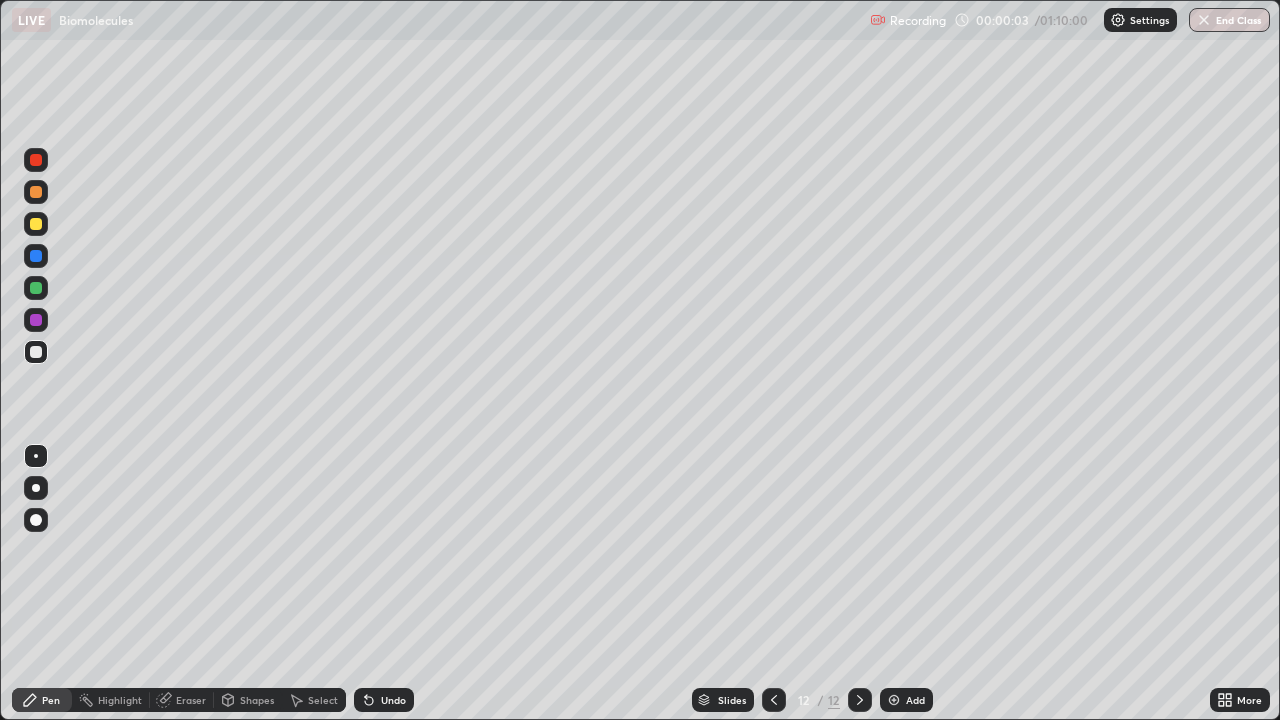 click on "Add" at bounding box center [906, 700] 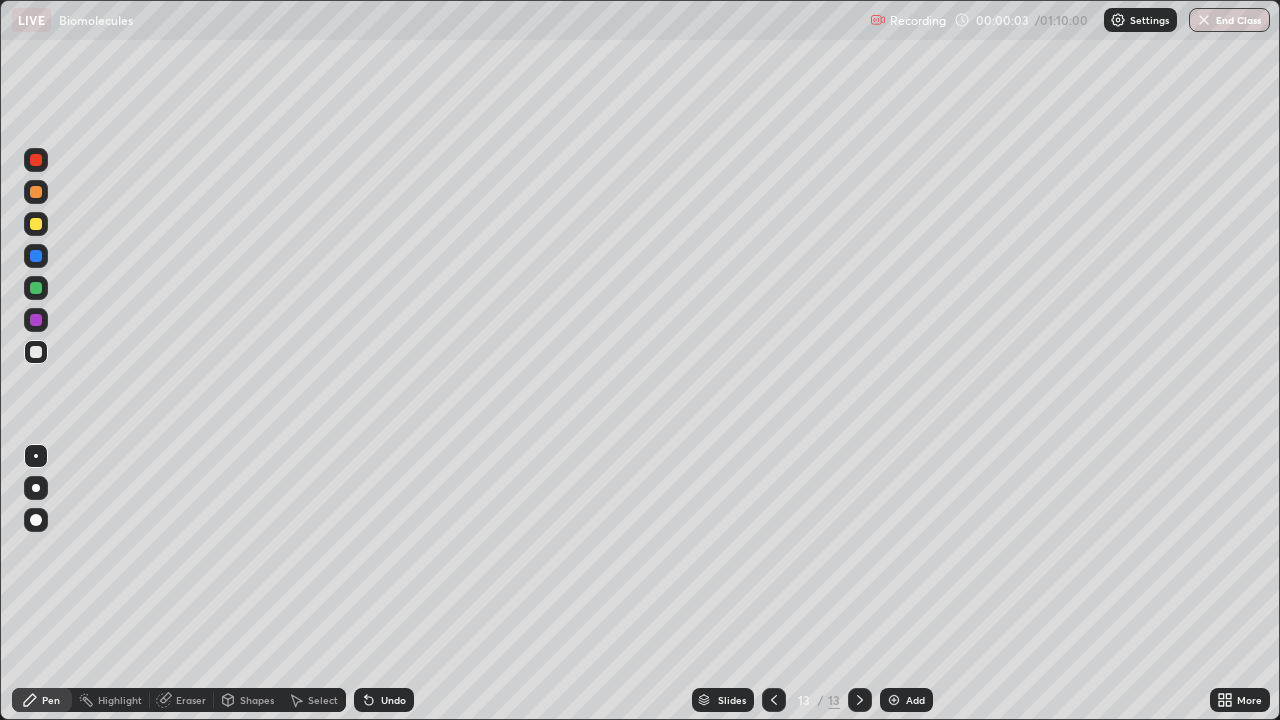 click at bounding box center (894, 700) 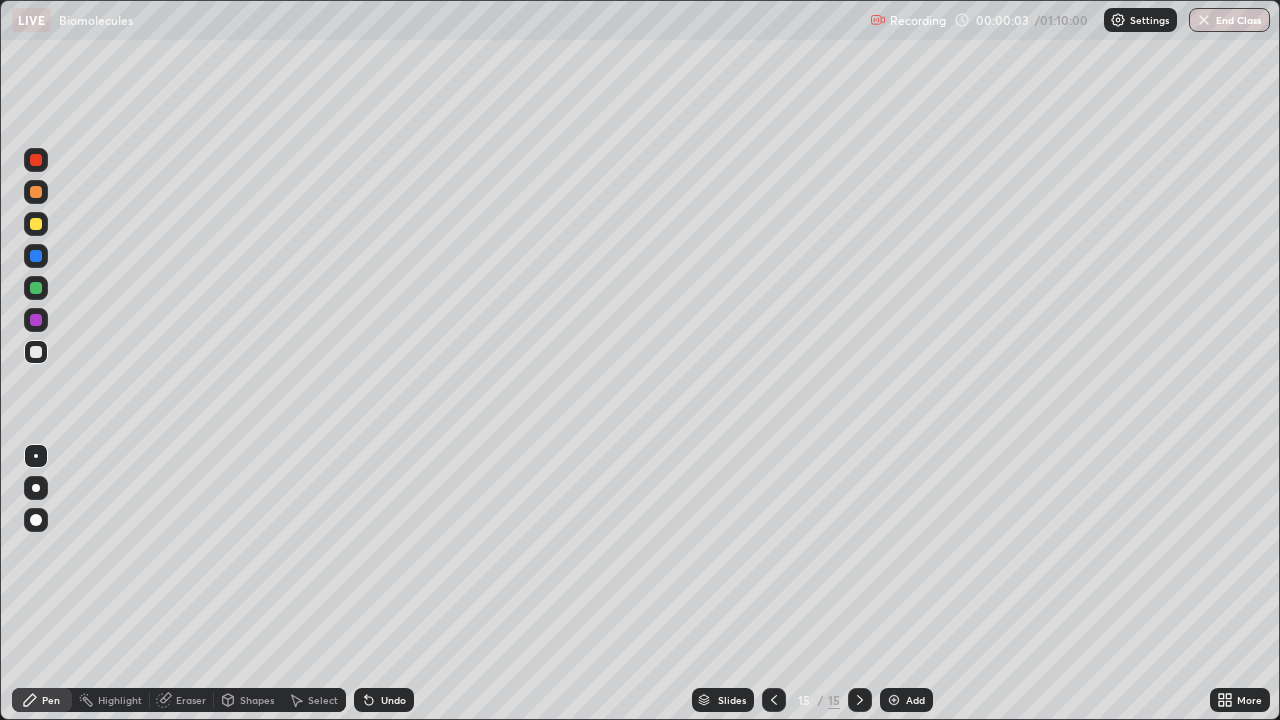 click at bounding box center [894, 700] 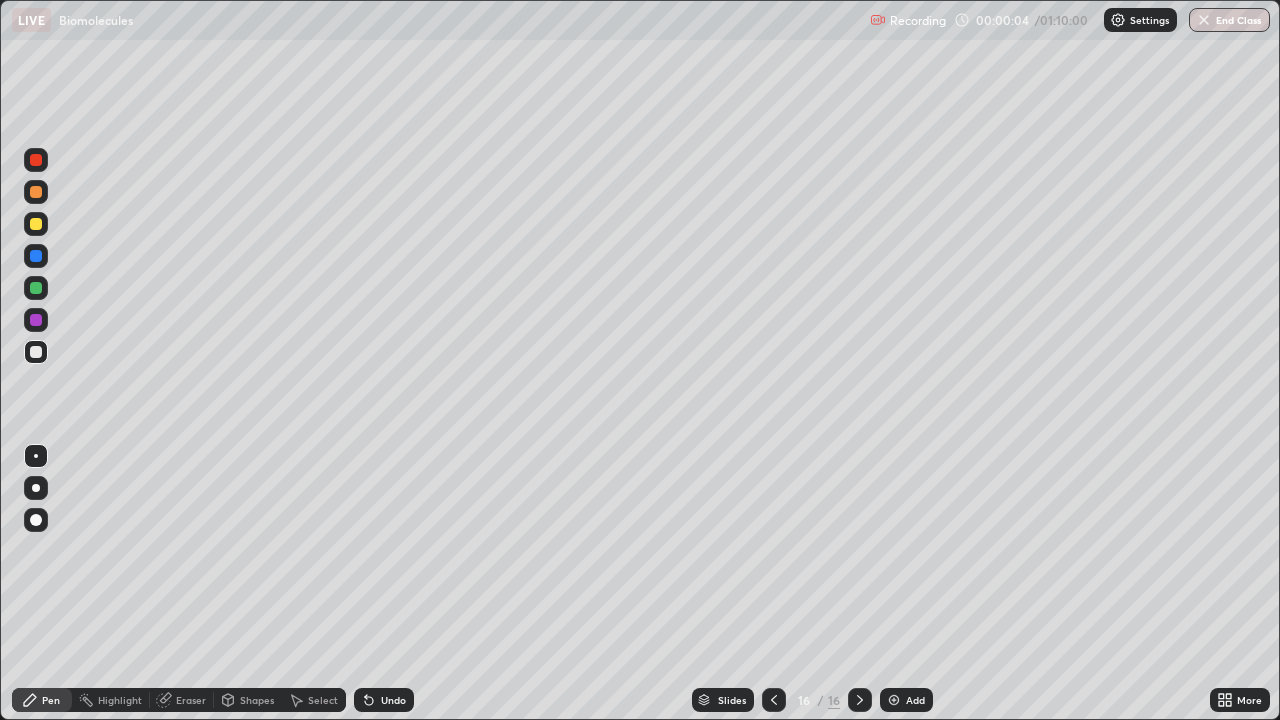 click 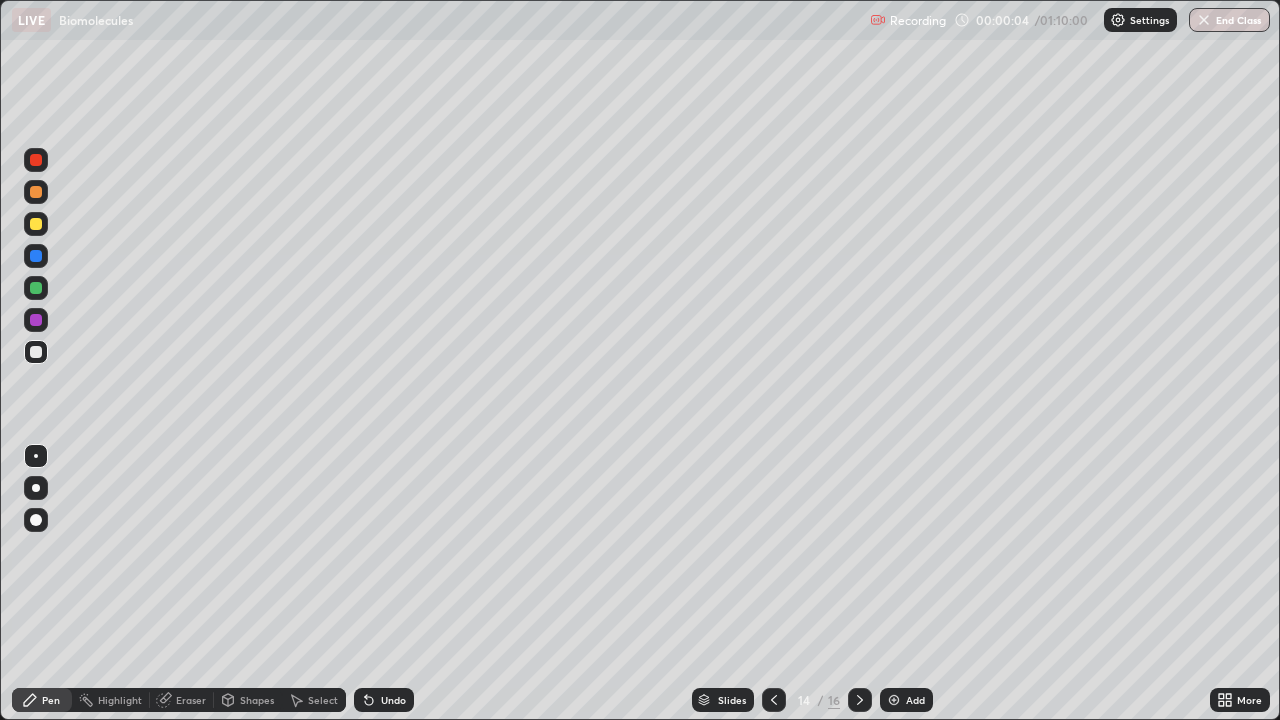 click 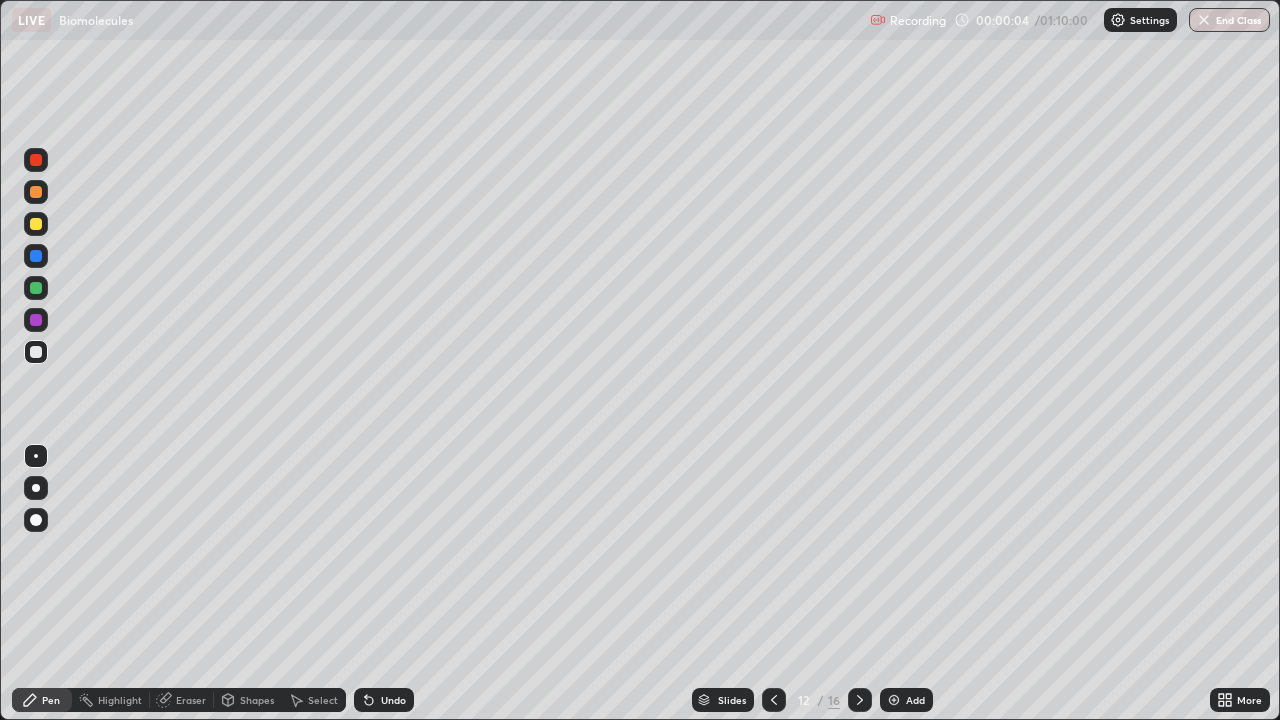 click 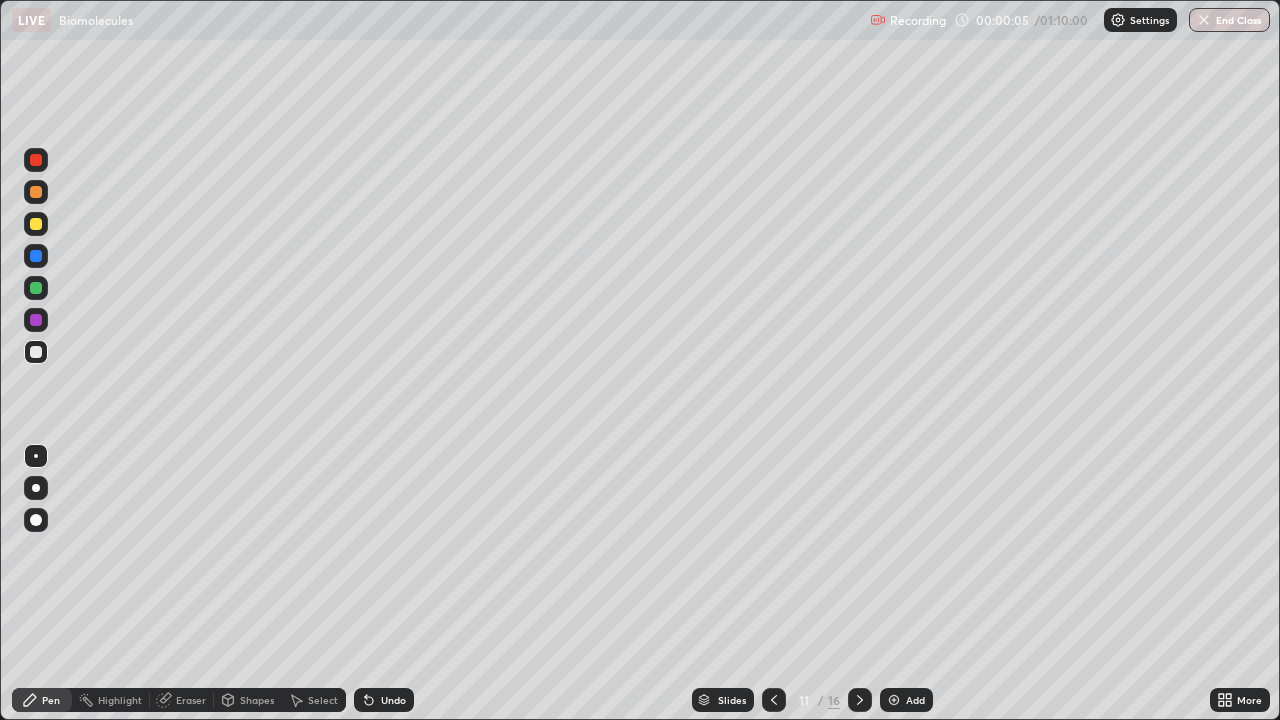 click 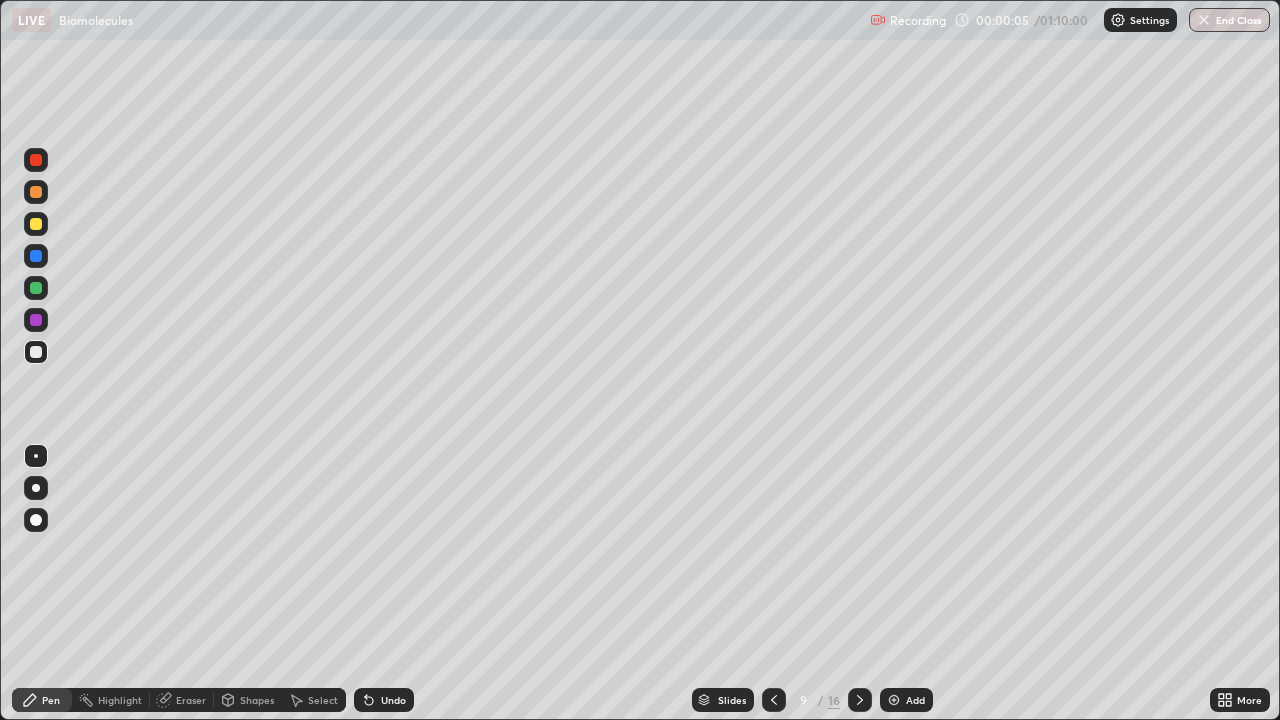 click 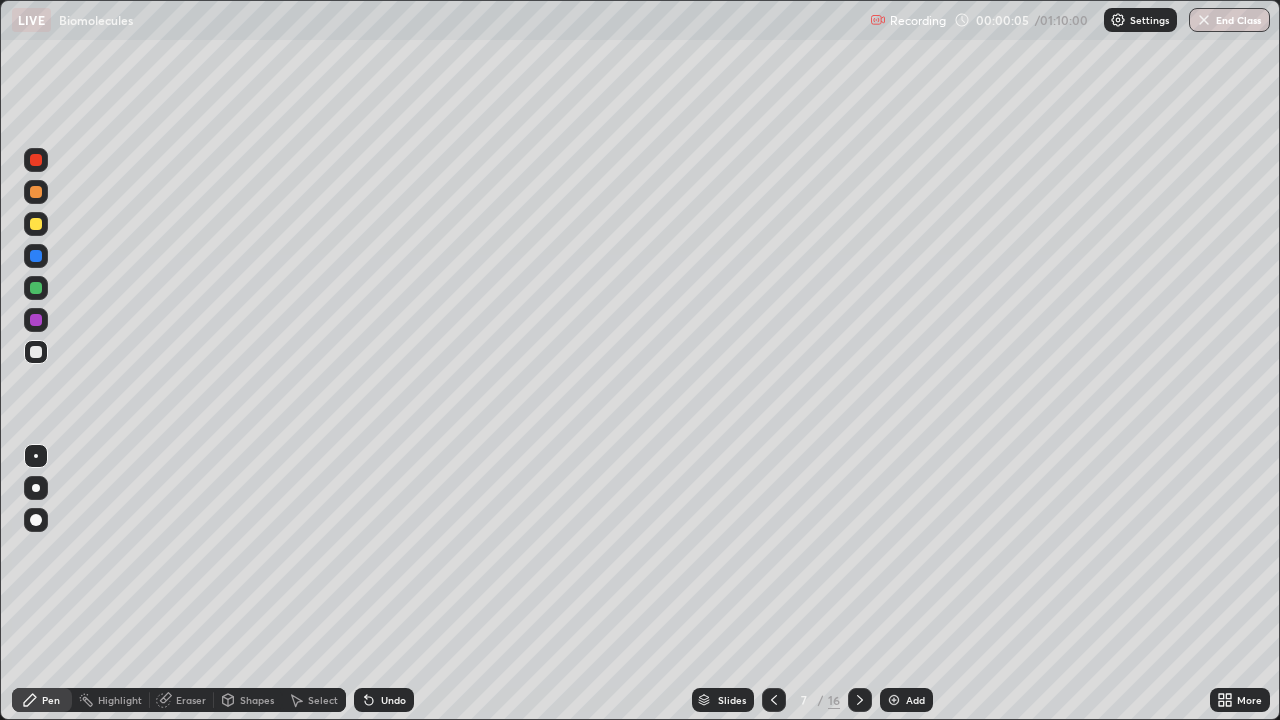 click 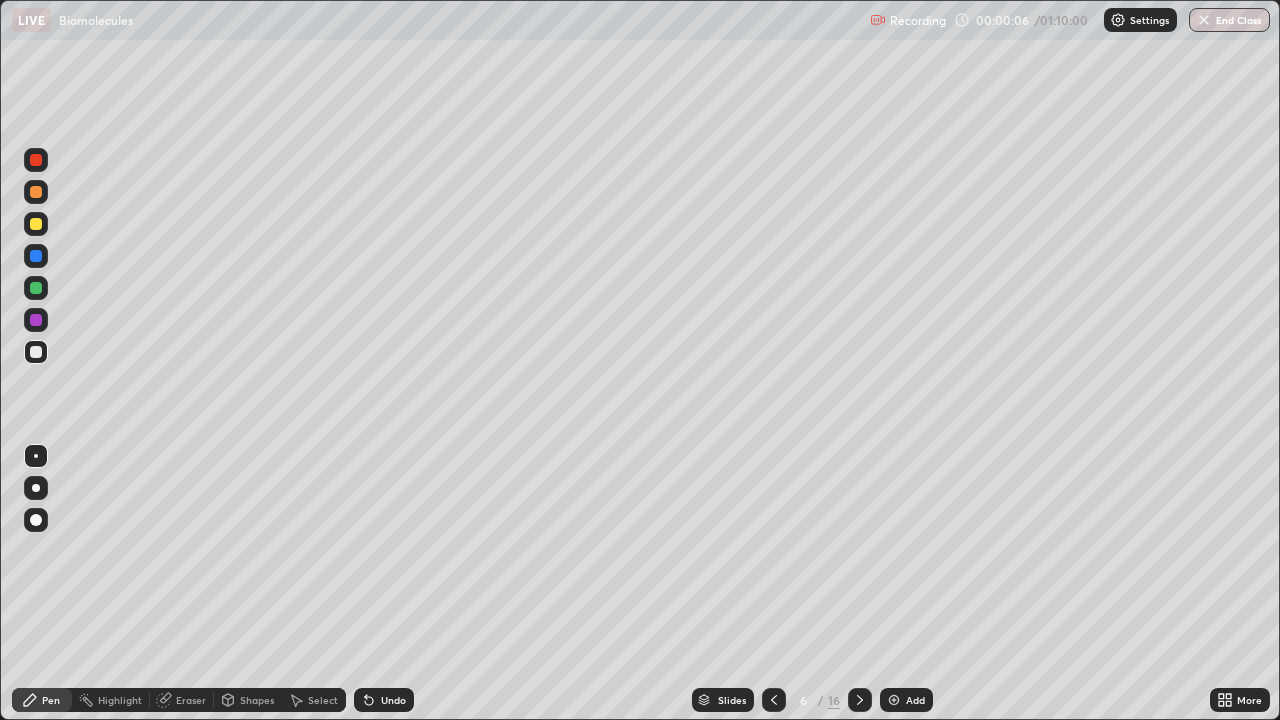 click 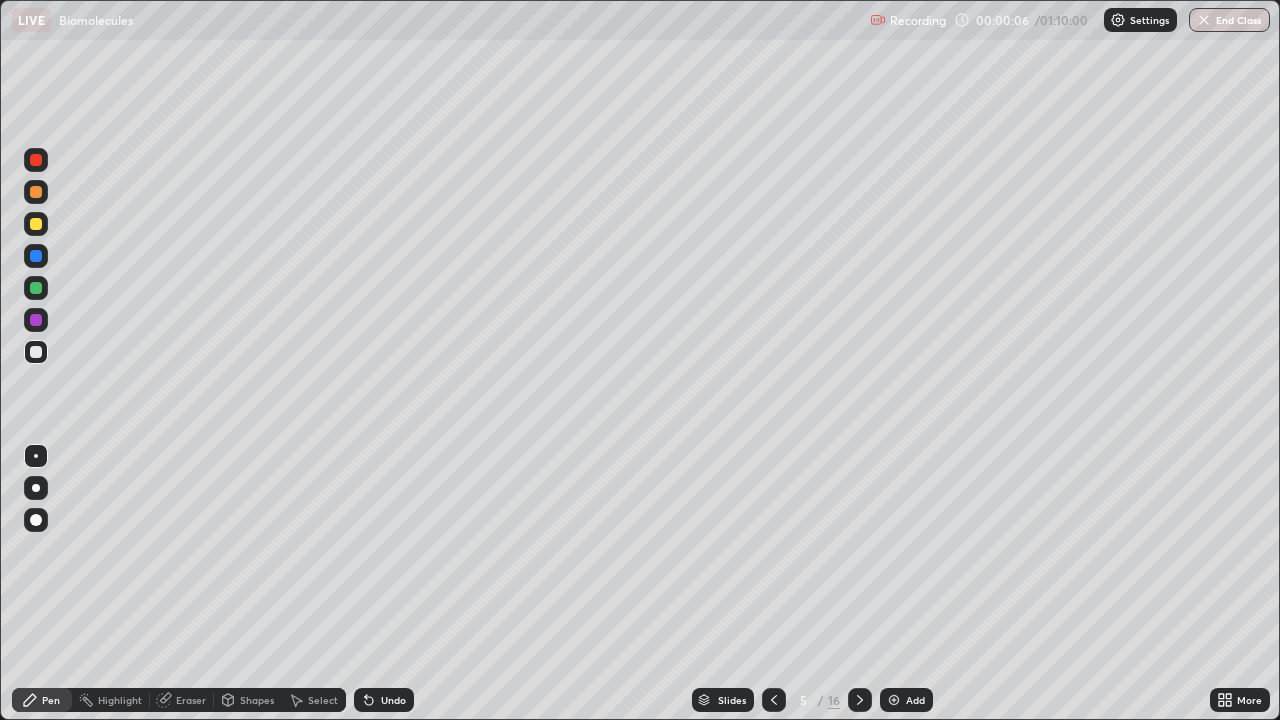 click at bounding box center (774, 700) 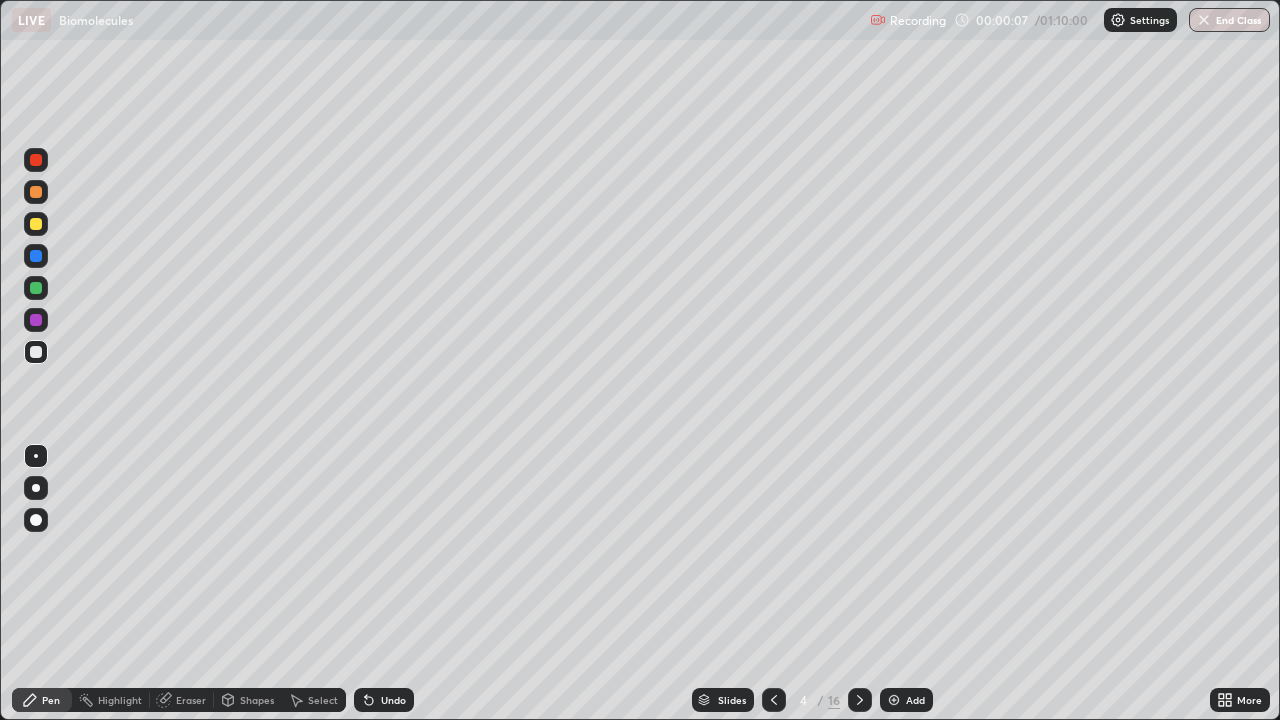 click 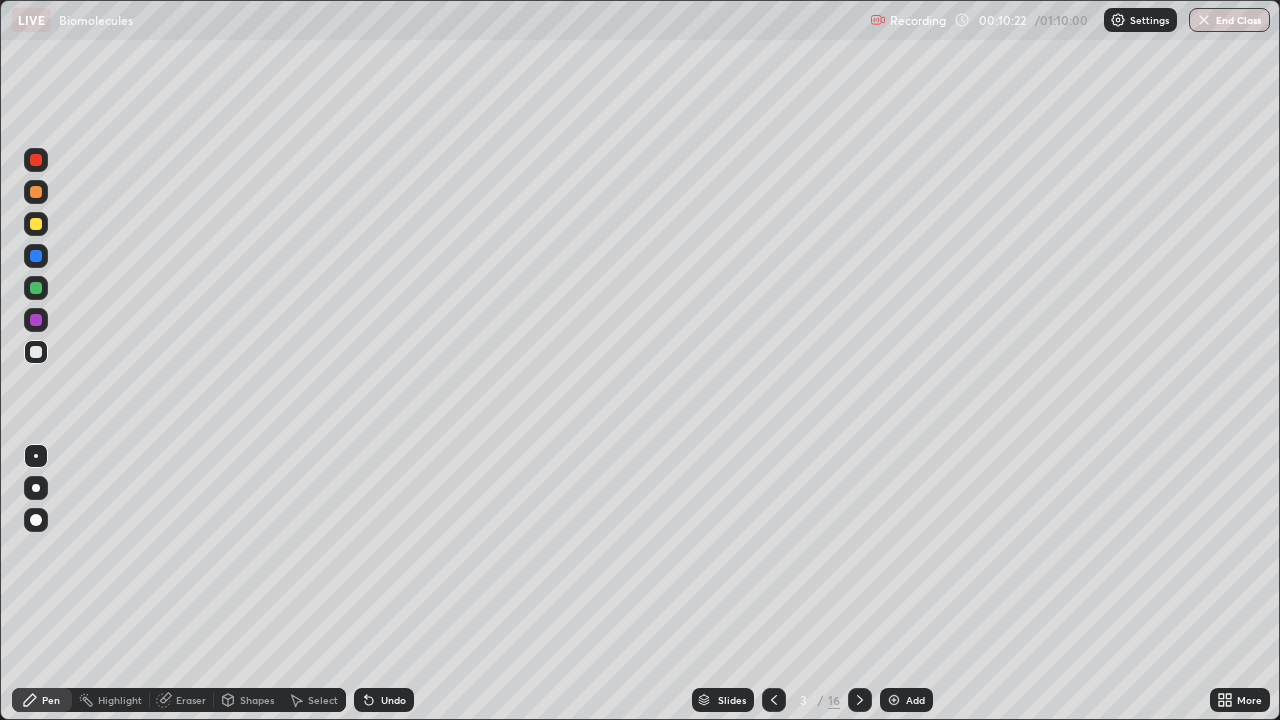 click at bounding box center [36, 224] 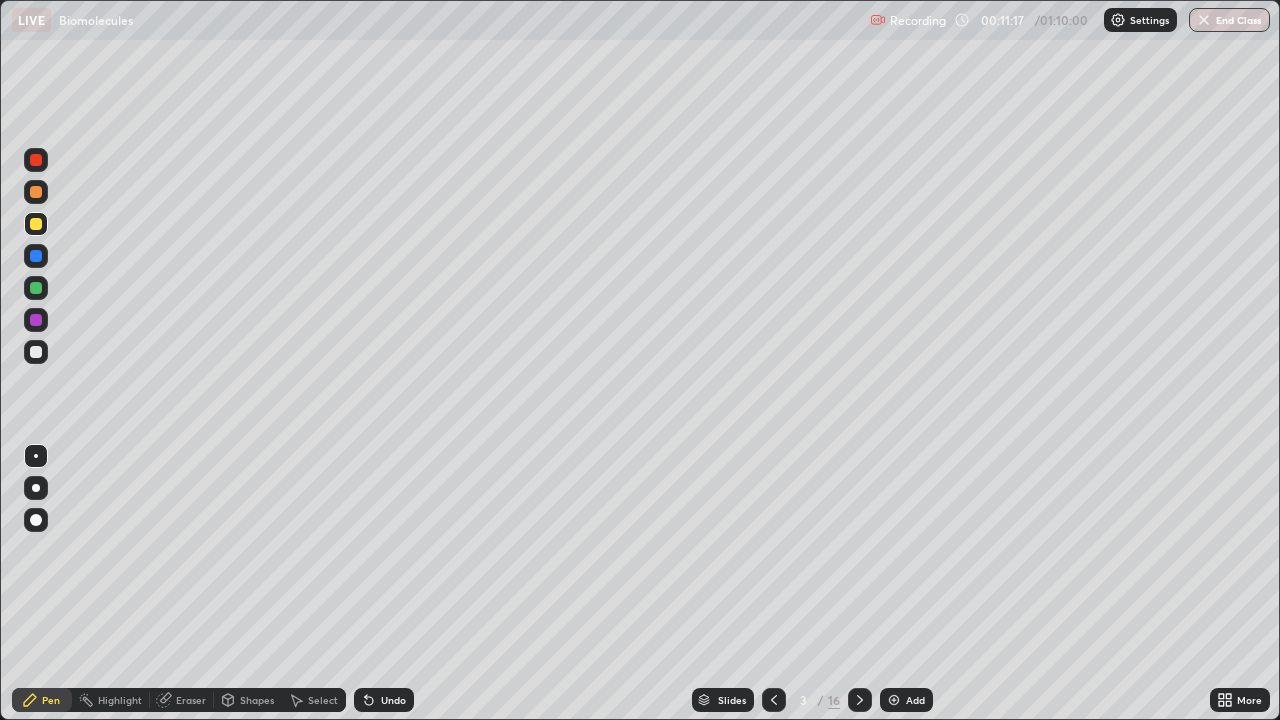 click at bounding box center [36, 288] 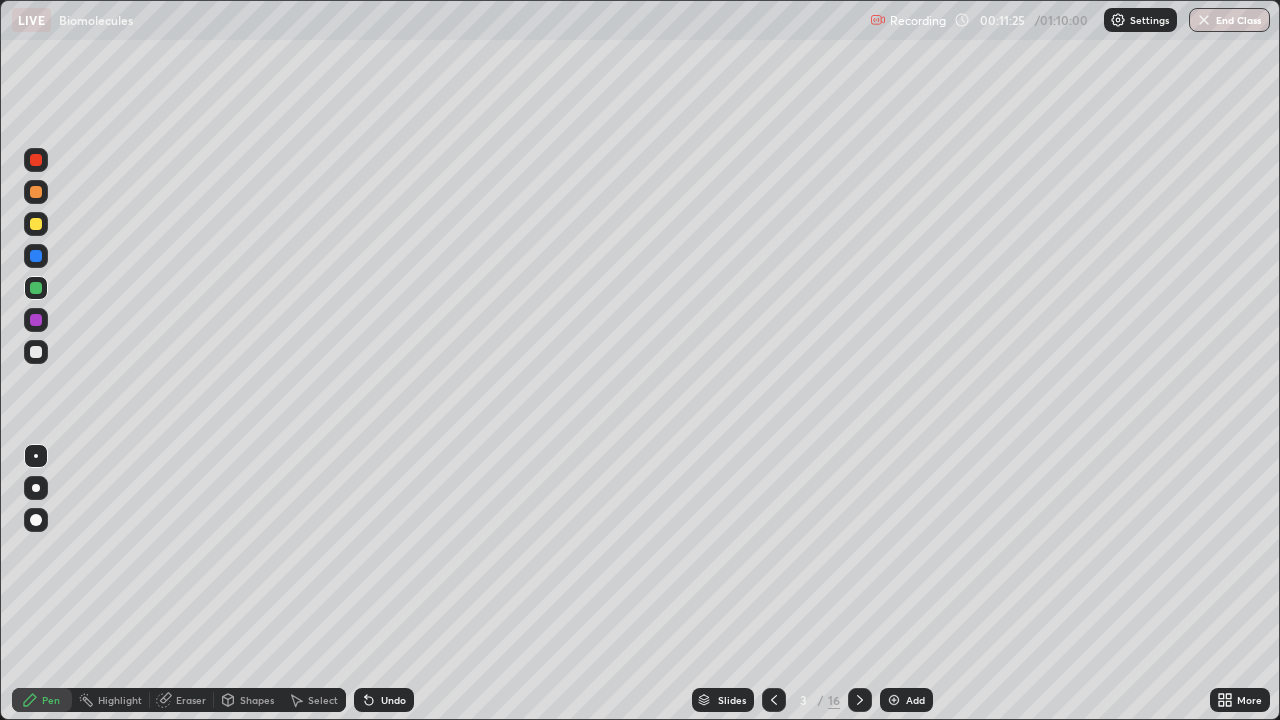 click at bounding box center (36, 224) 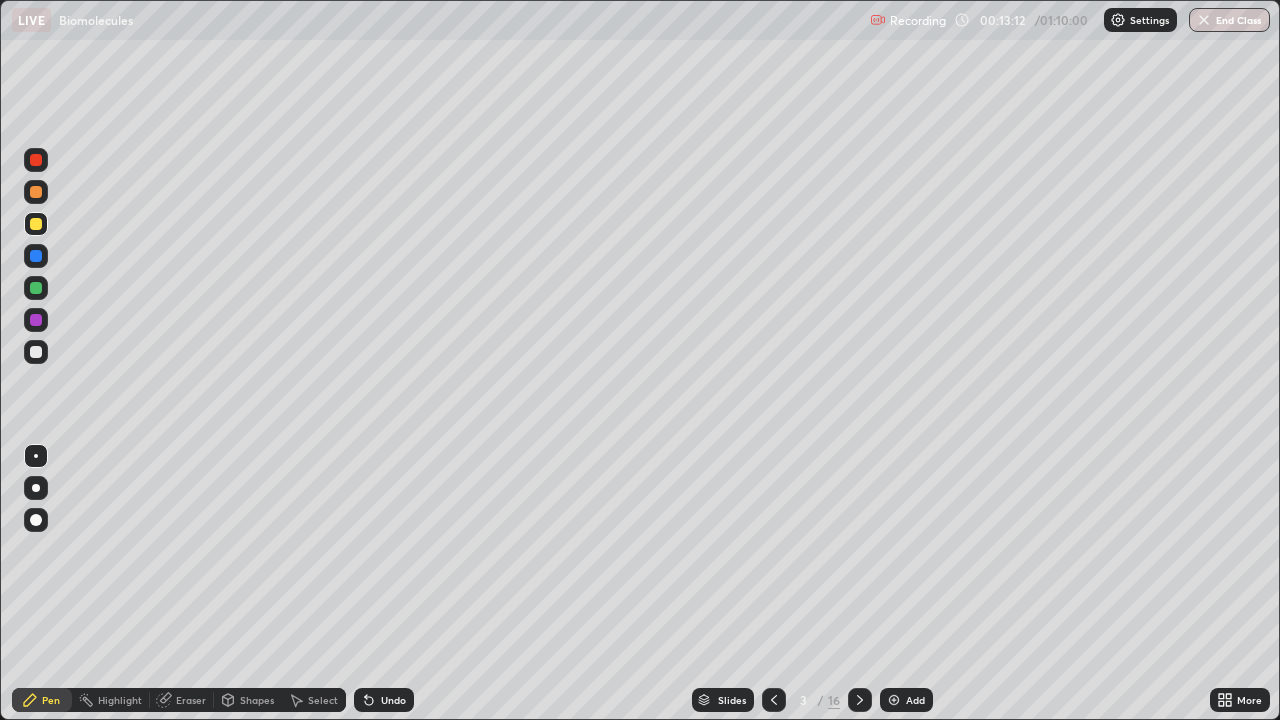 click at bounding box center (36, 224) 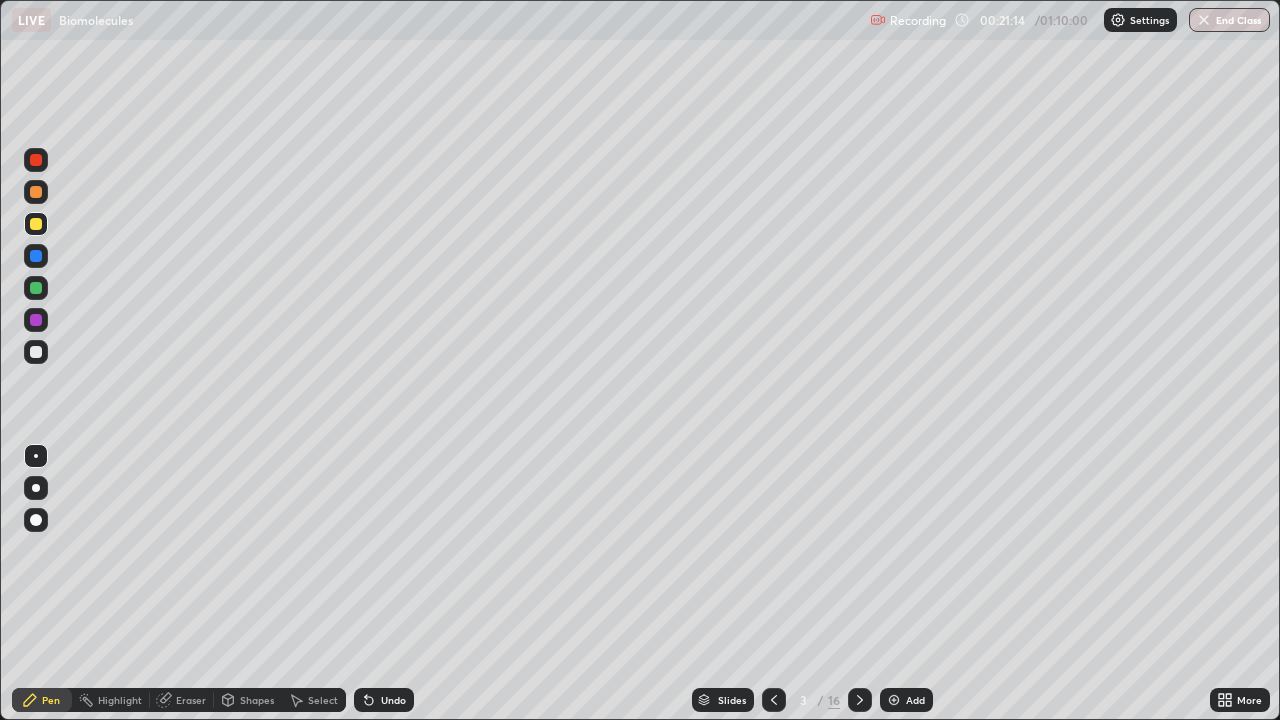 click at bounding box center [860, 700] 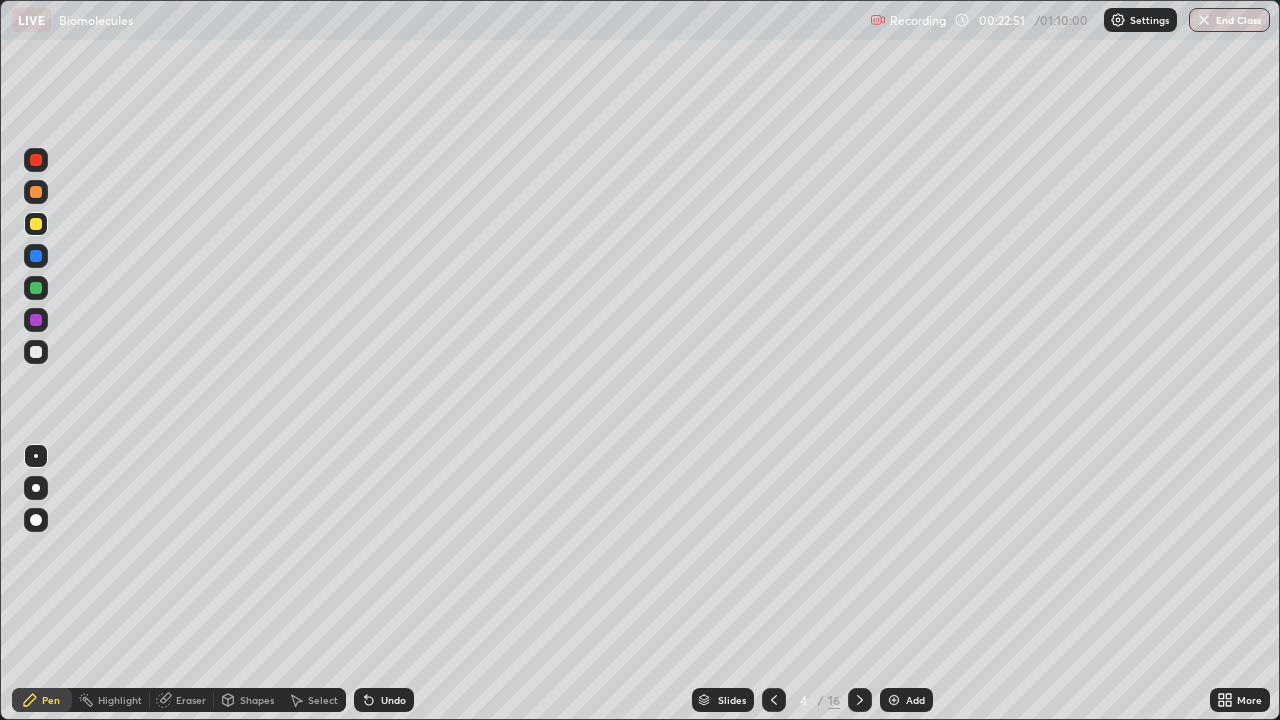 click on "Eraser" at bounding box center (191, 700) 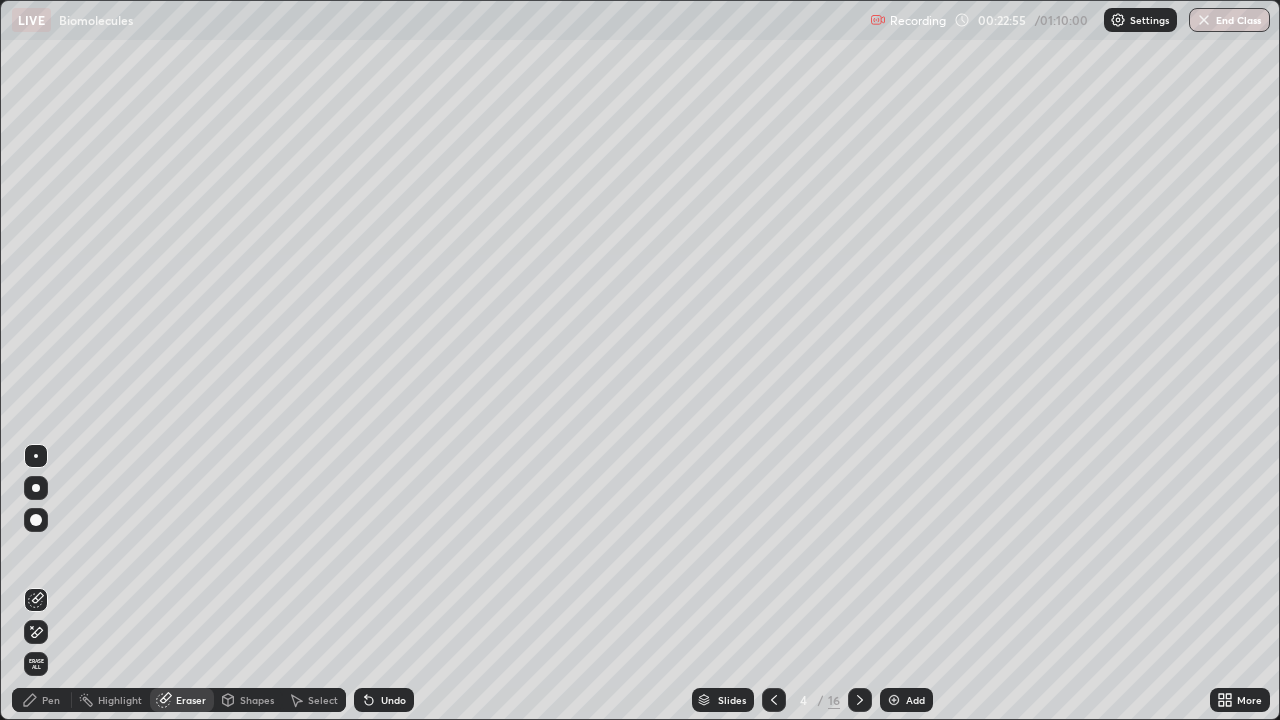 click on "Pen" at bounding box center (51, 700) 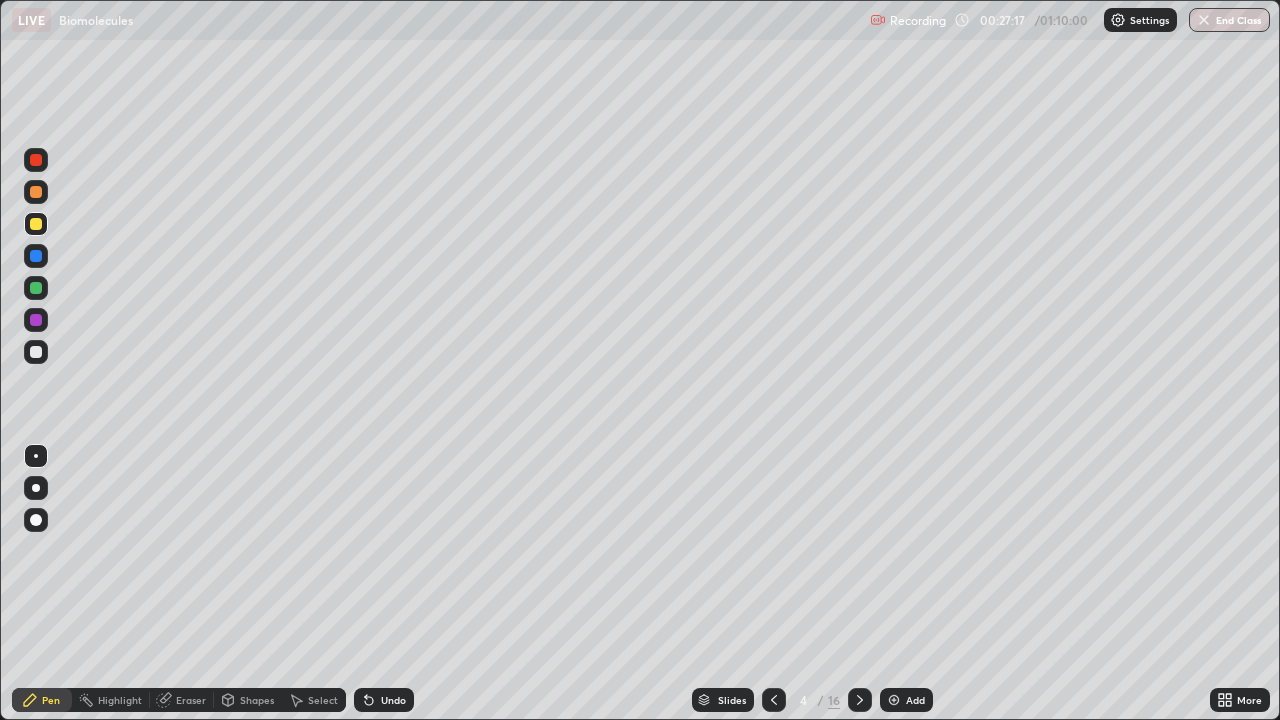 click at bounding box center (860, 700) 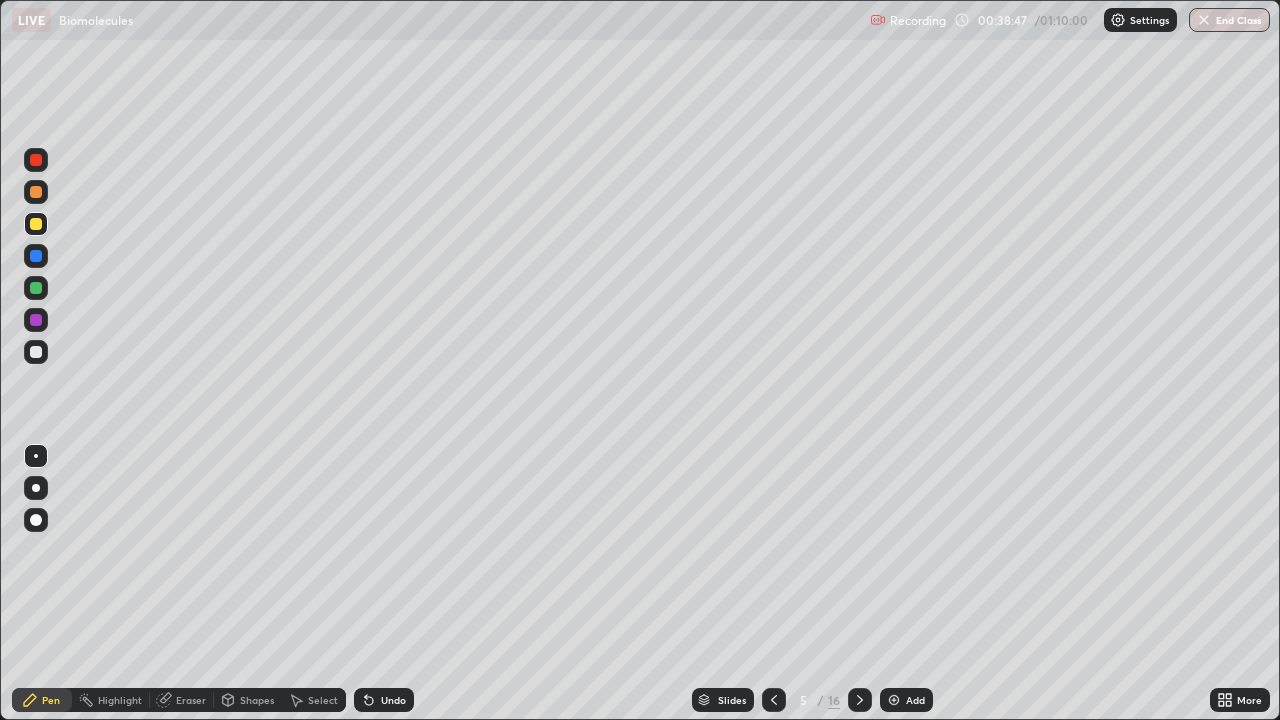 click 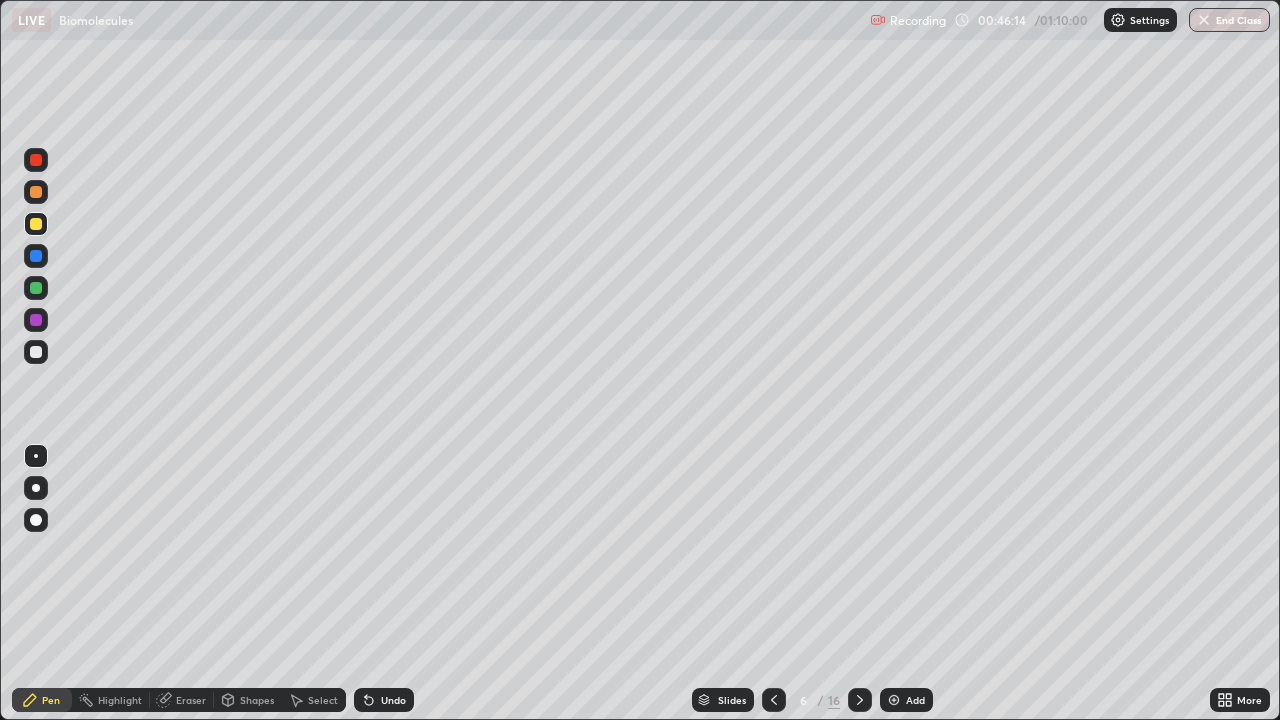 click 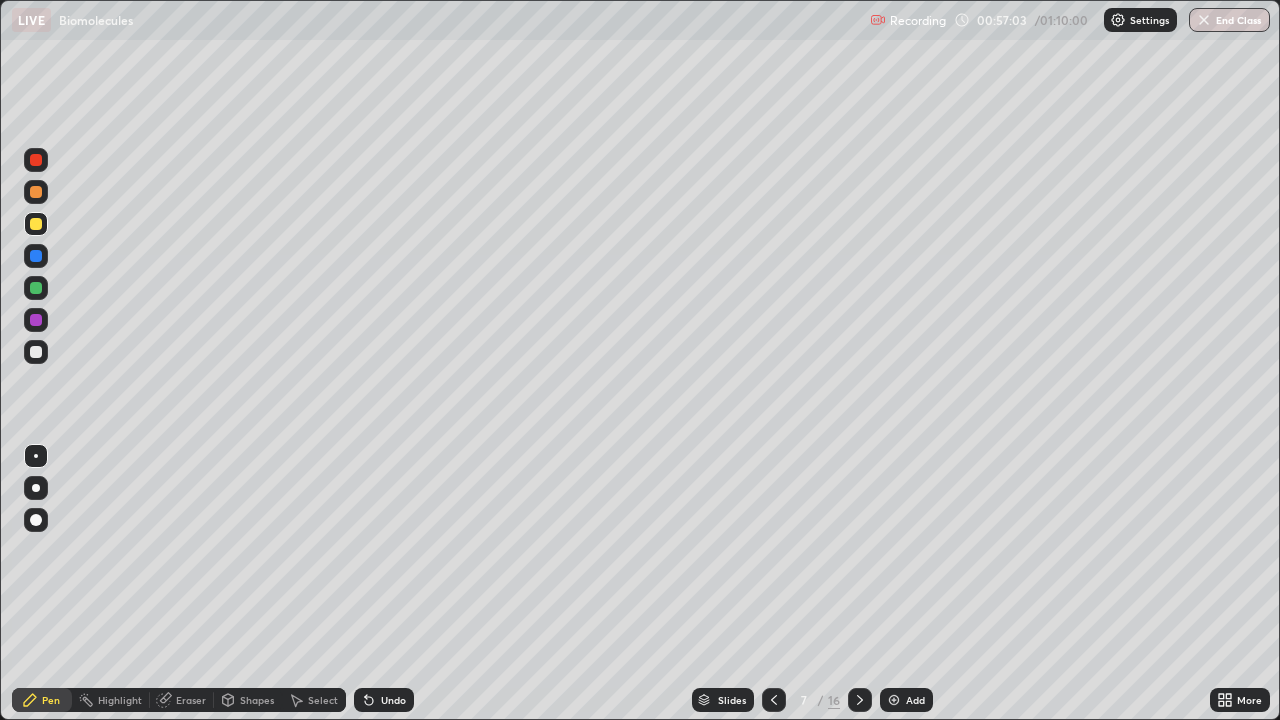 click on "Eraser" at bounding box center [191, 700] 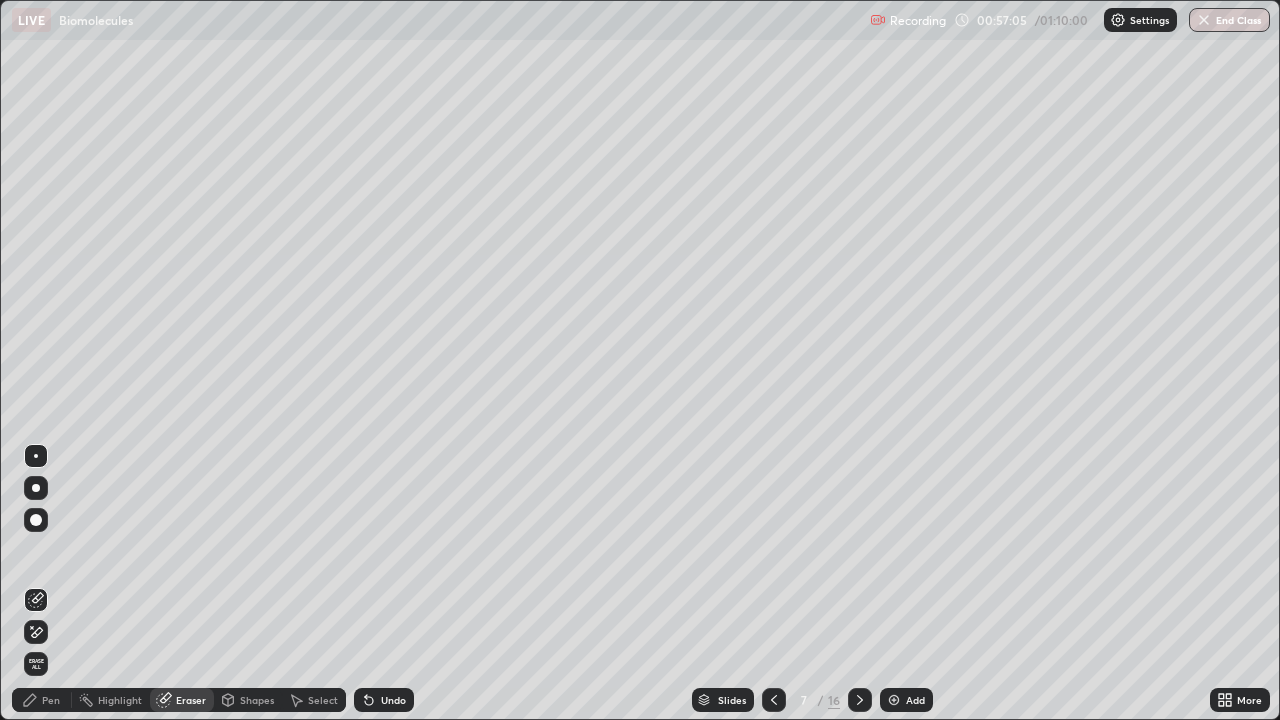 click on "Pen" at bounding box center [51, 700] 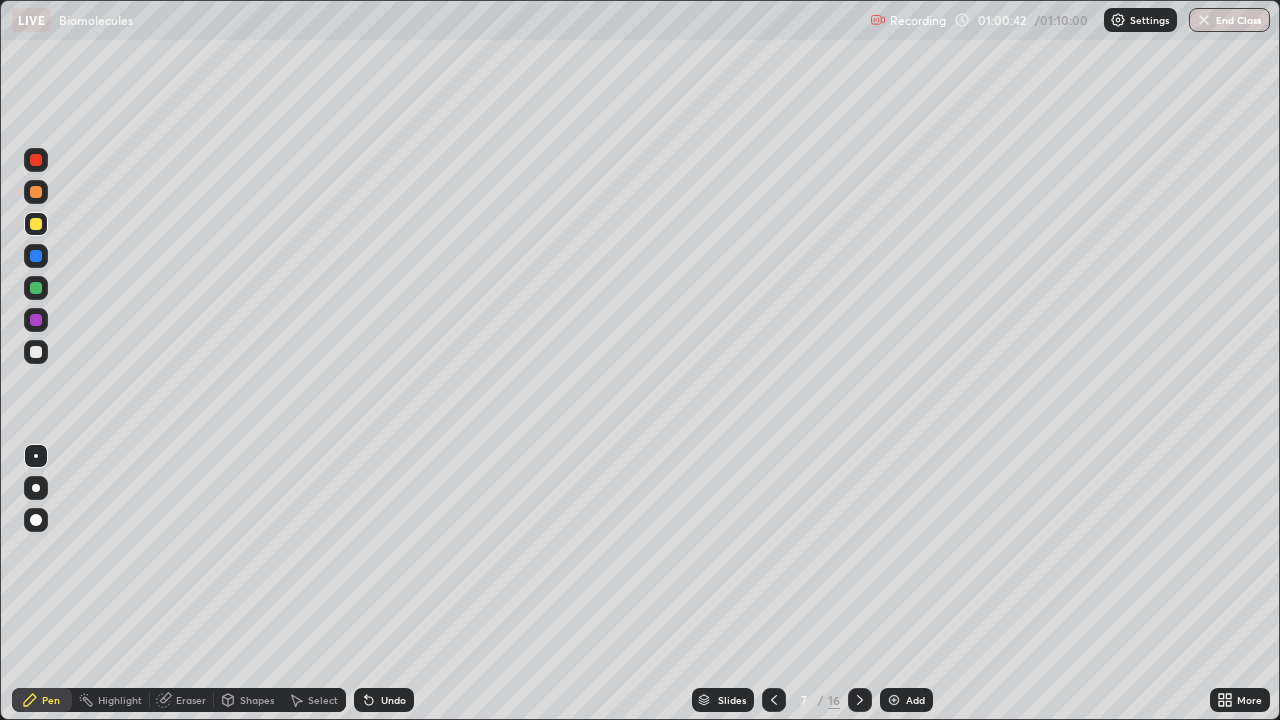 click at bounding box center [1204, 20] 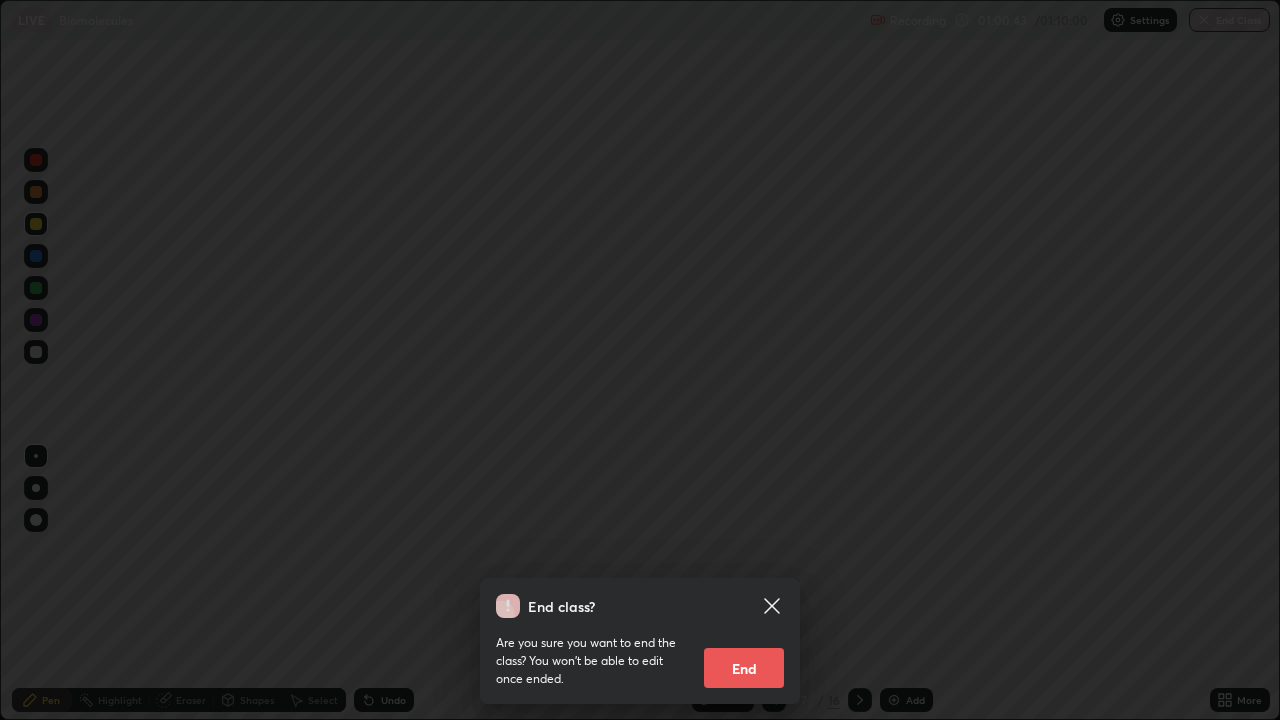 click on "End" at bounding box center [744, 668] 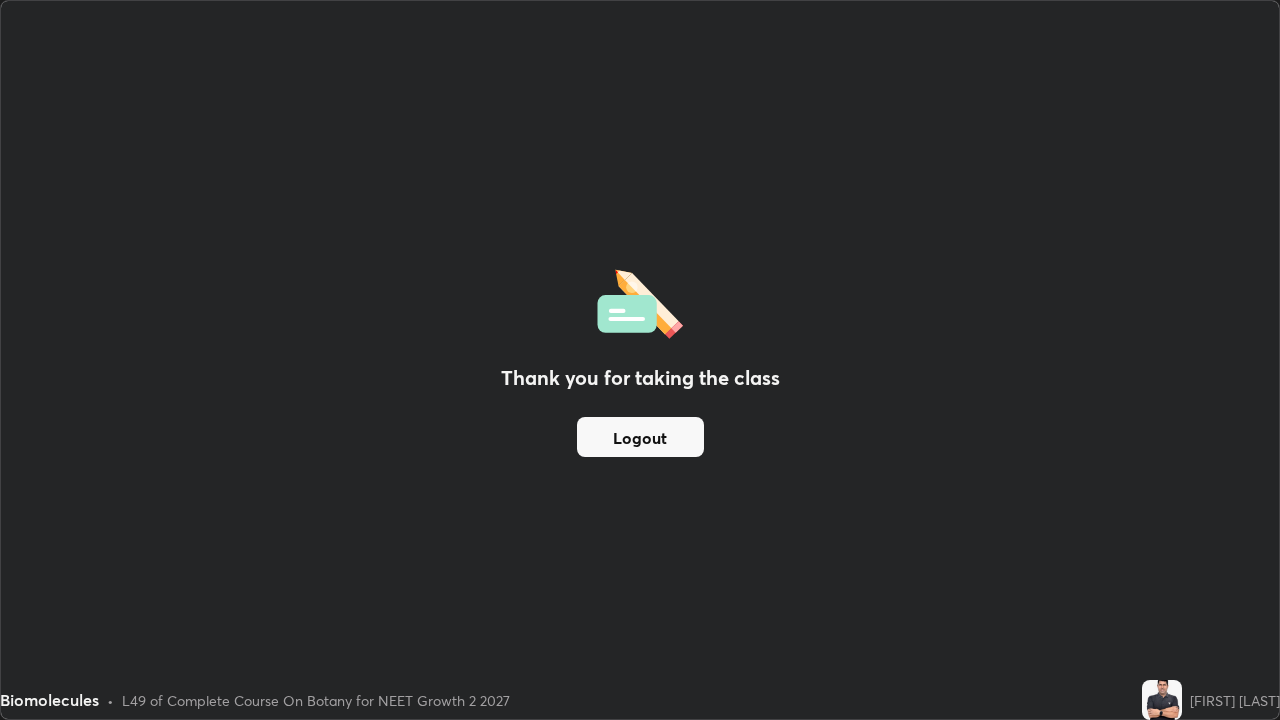 click on "Logout" at bounding box center (640, 437) 